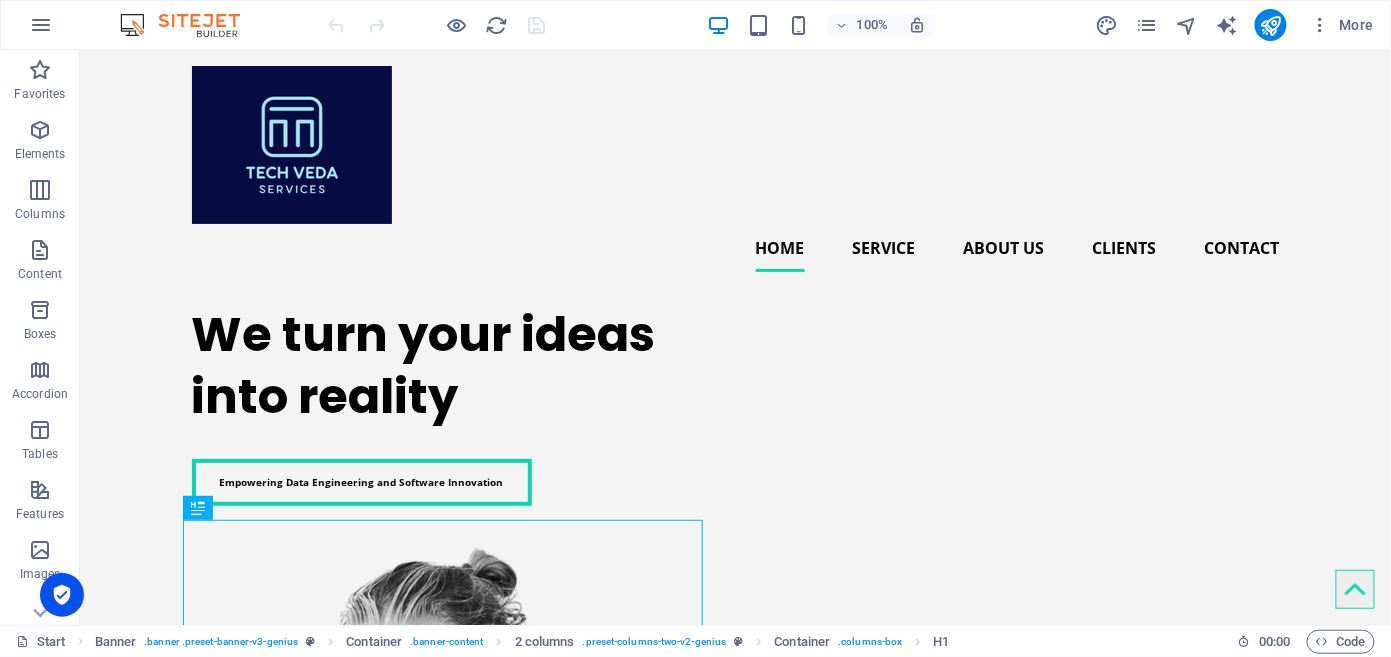 scroll, scrollTop: 0, scrollLeft: 0, axis: both 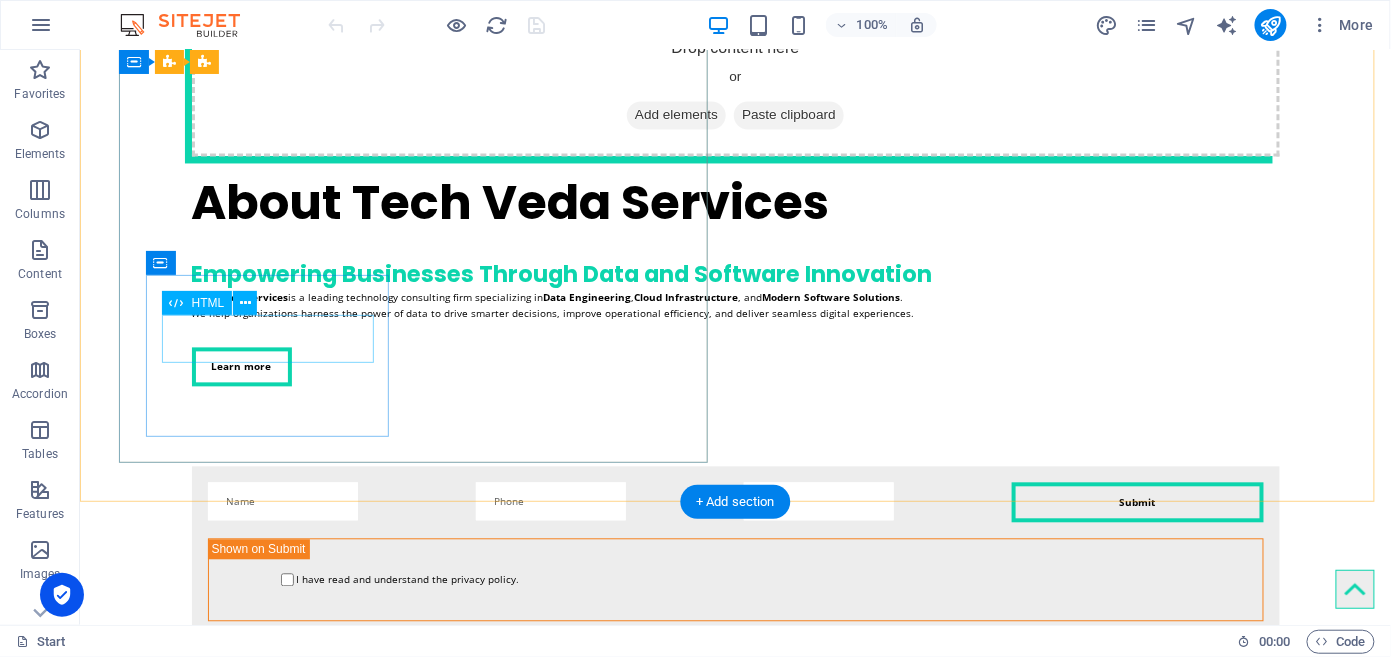 click on "20" at bounding box center (269, 3109) 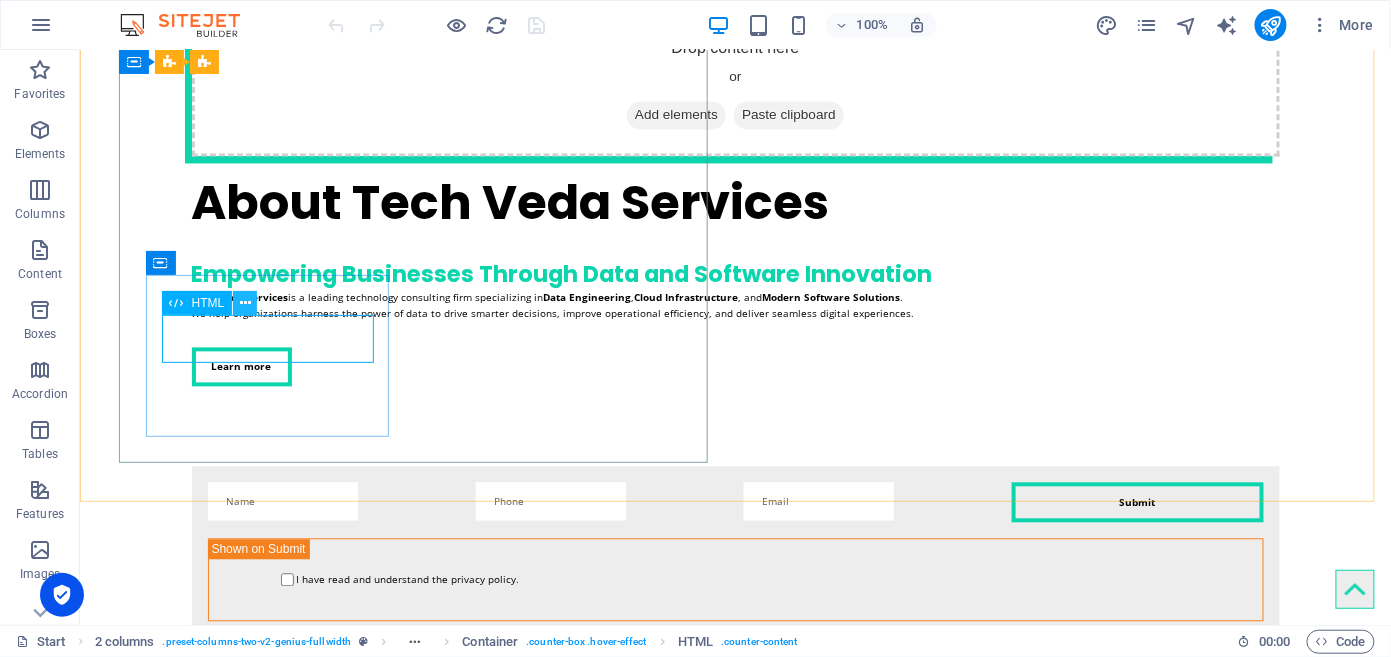 click at bounding box center (245, 303) 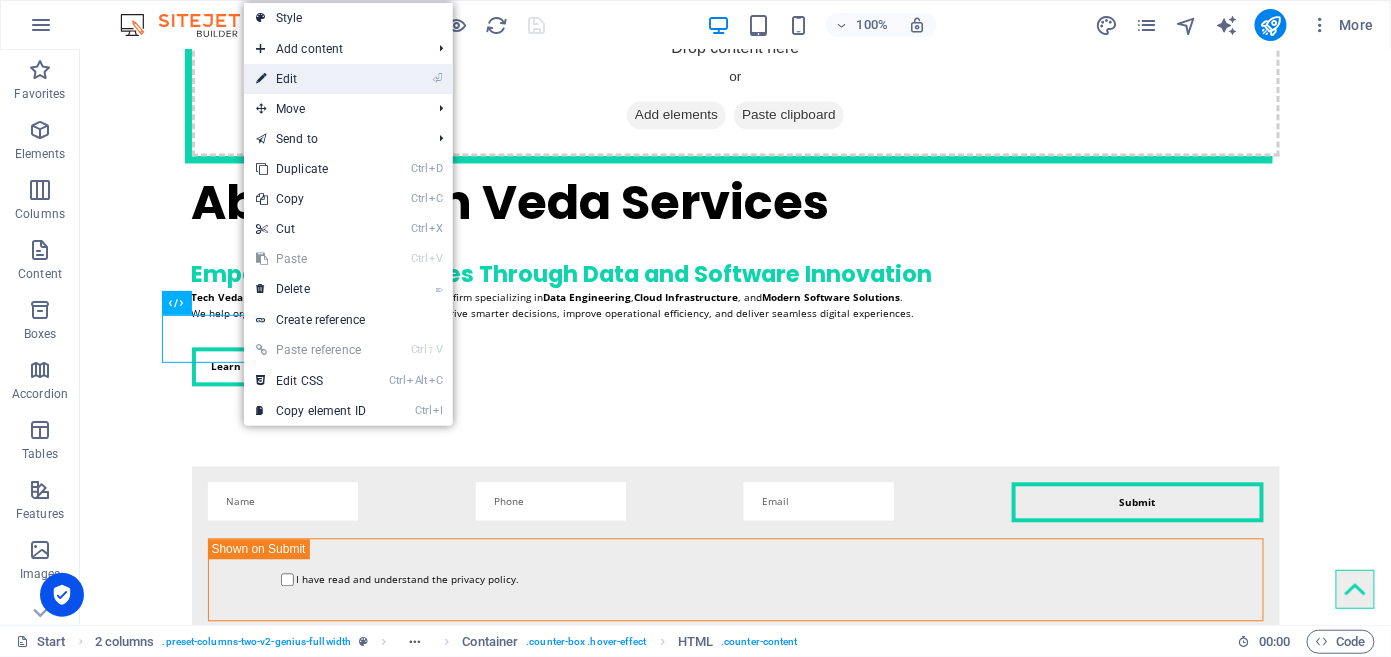 click on "⏎  Edit" at bounding box center [311, 79] 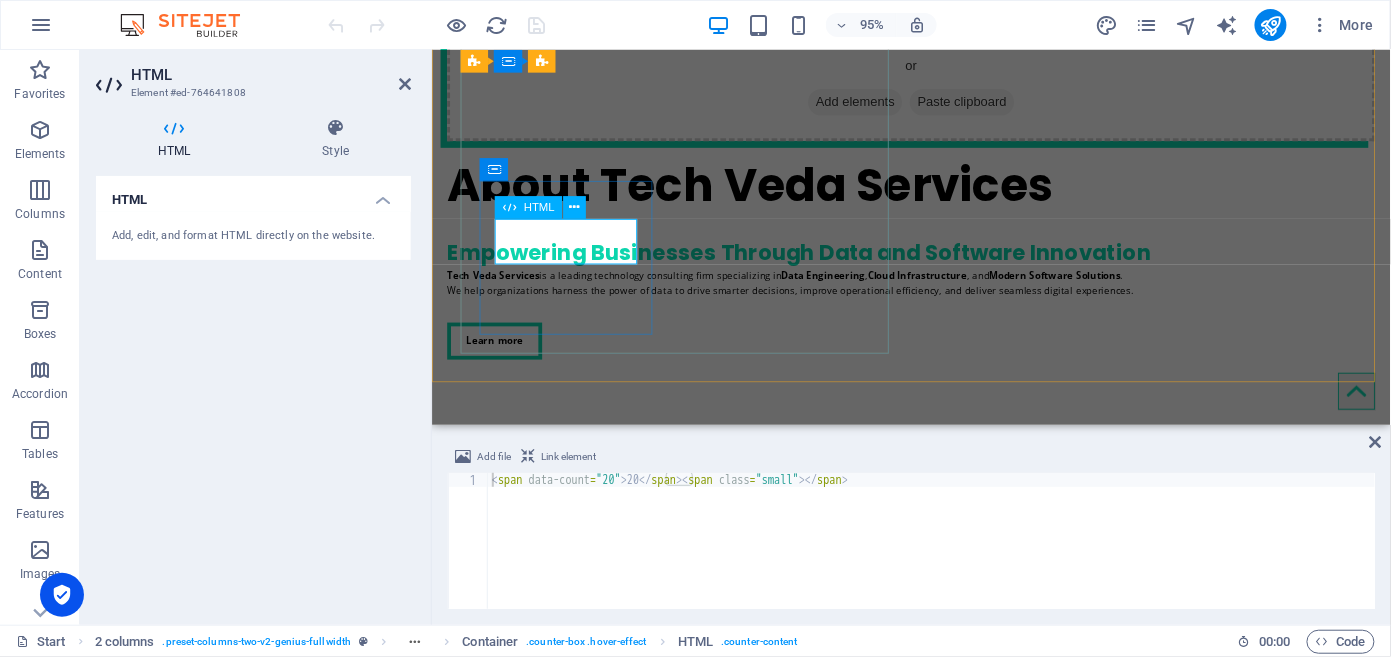 click on "20" at bounding box center [573, 2997] 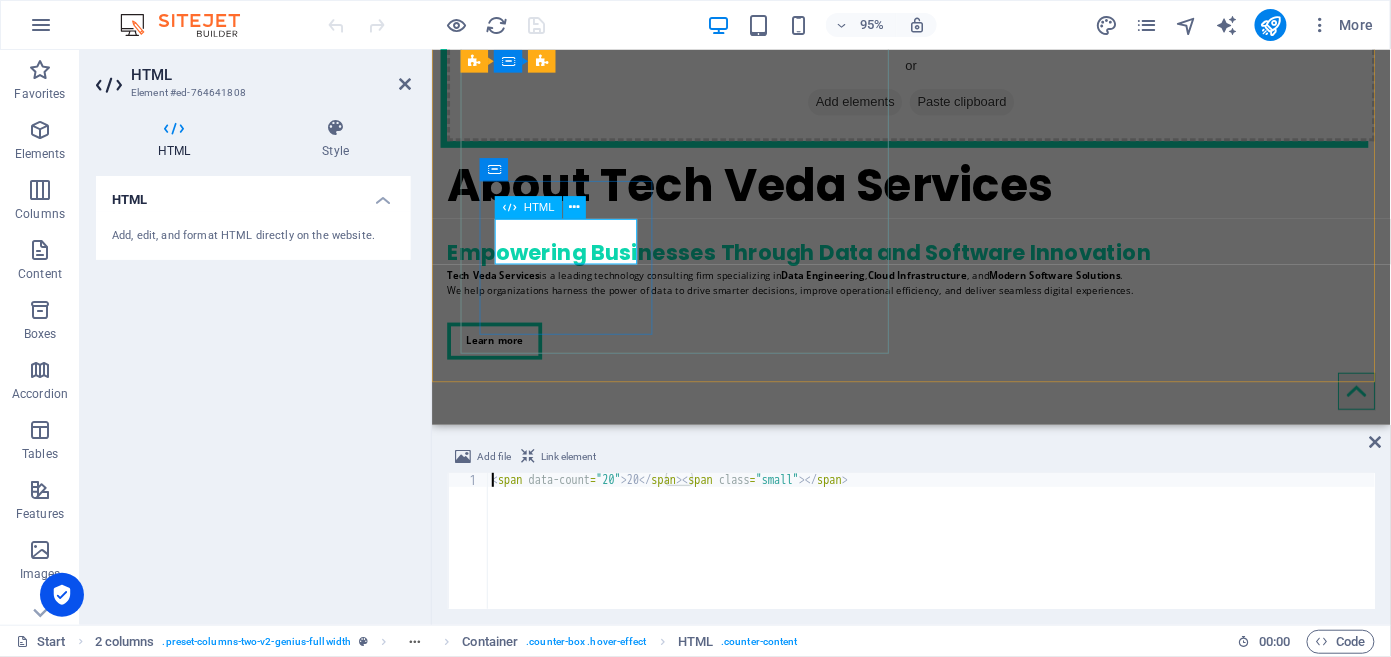 click on "20" at bounding box center (573, 2997) 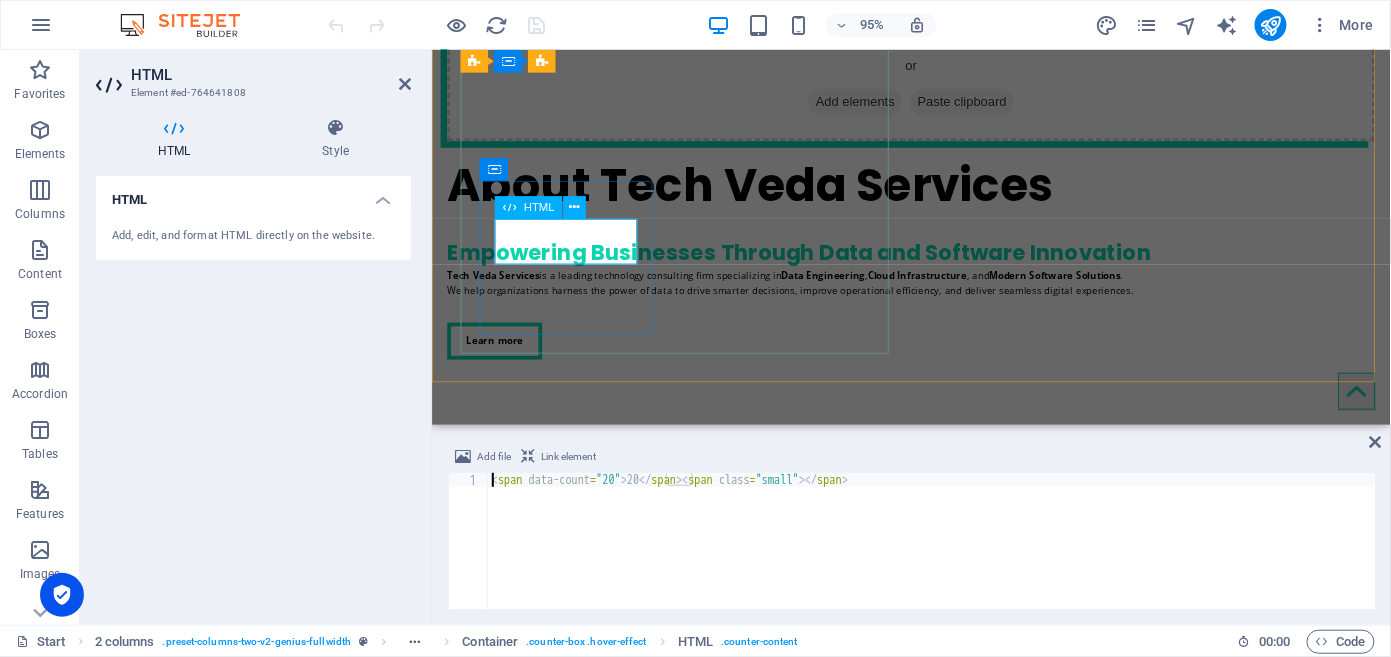 click on "20" at bounding box center (573, 2997) 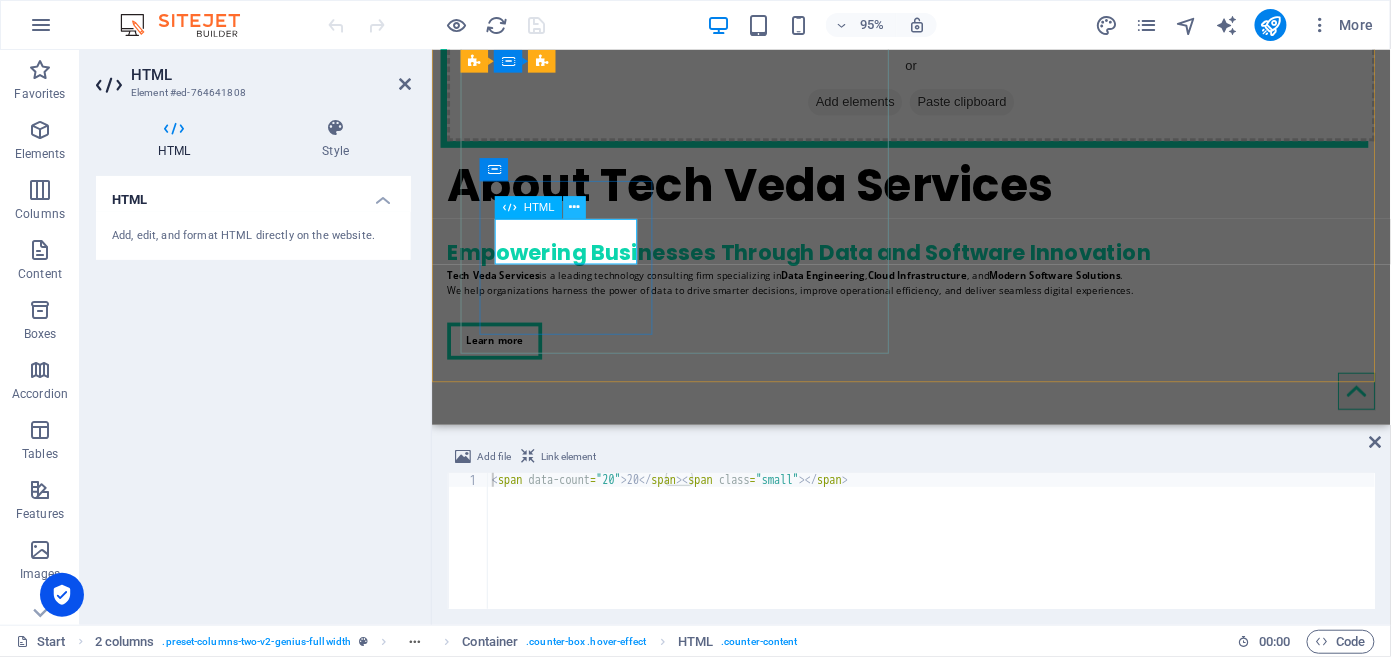 click at bounding box center (574, 208) 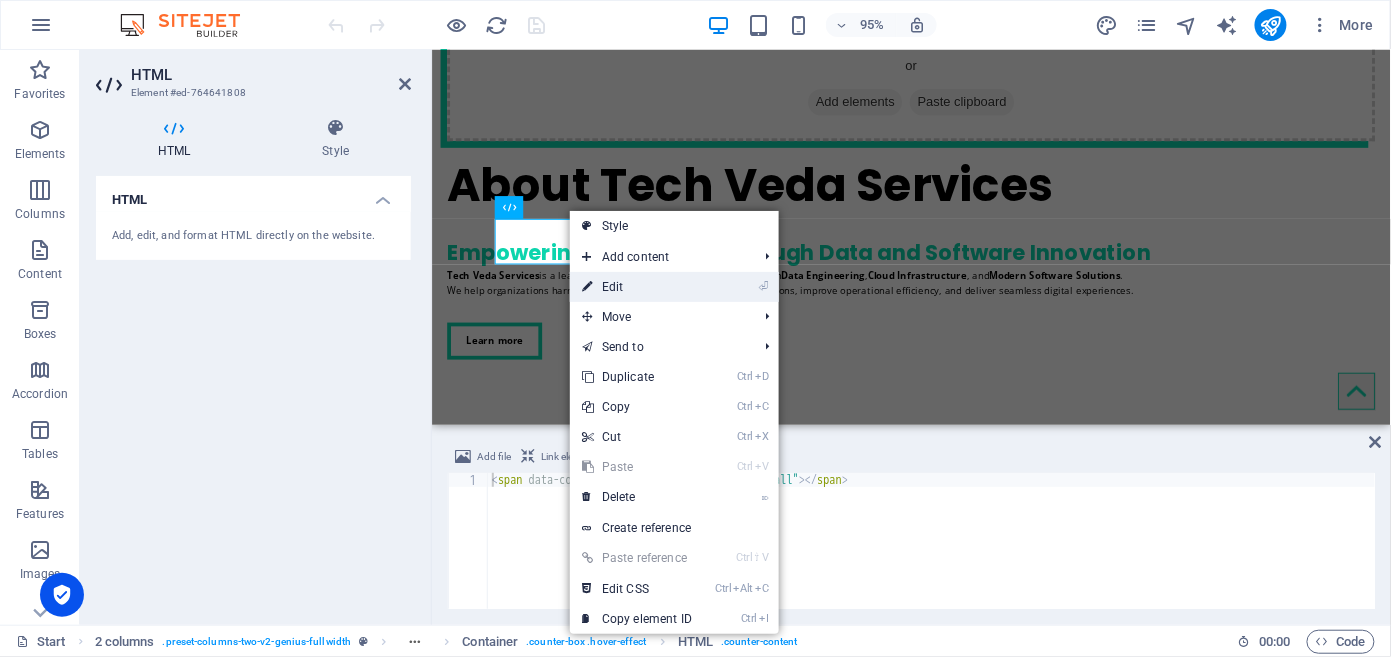 click on "⏎  Edit" at bounding box center (637, 287) 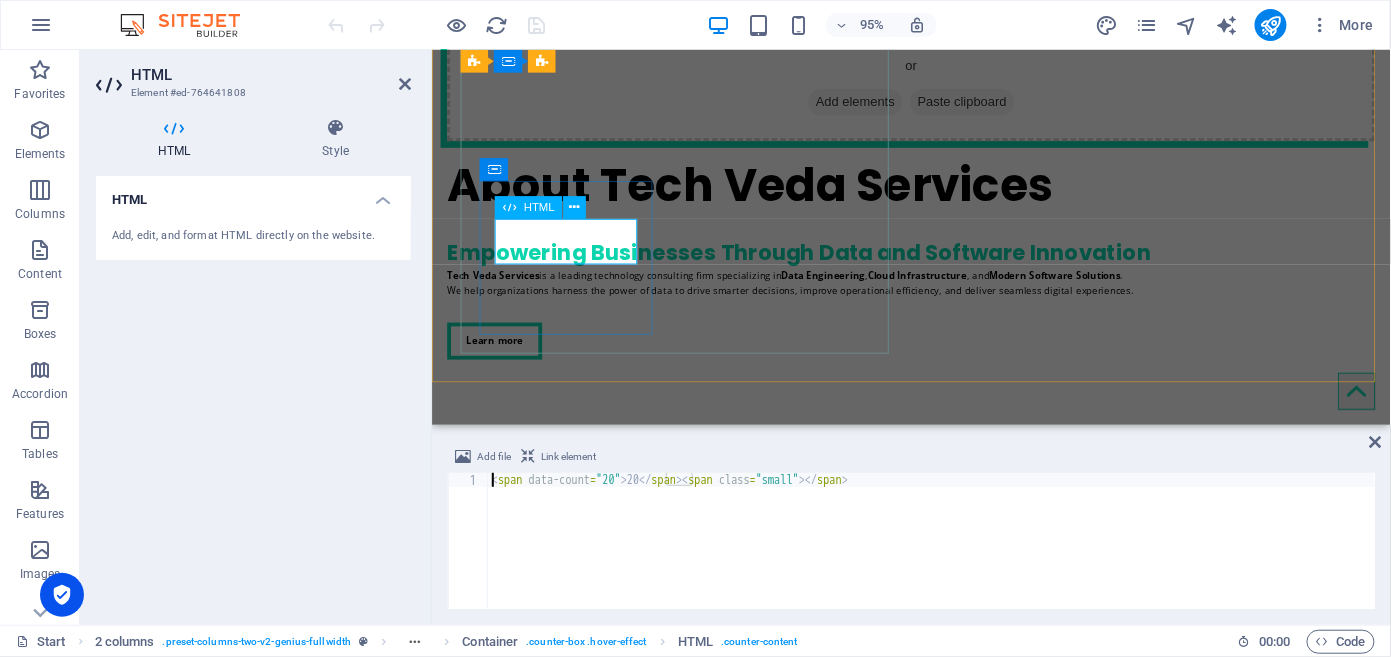 click on "20" at bounding box center [573, 2997] 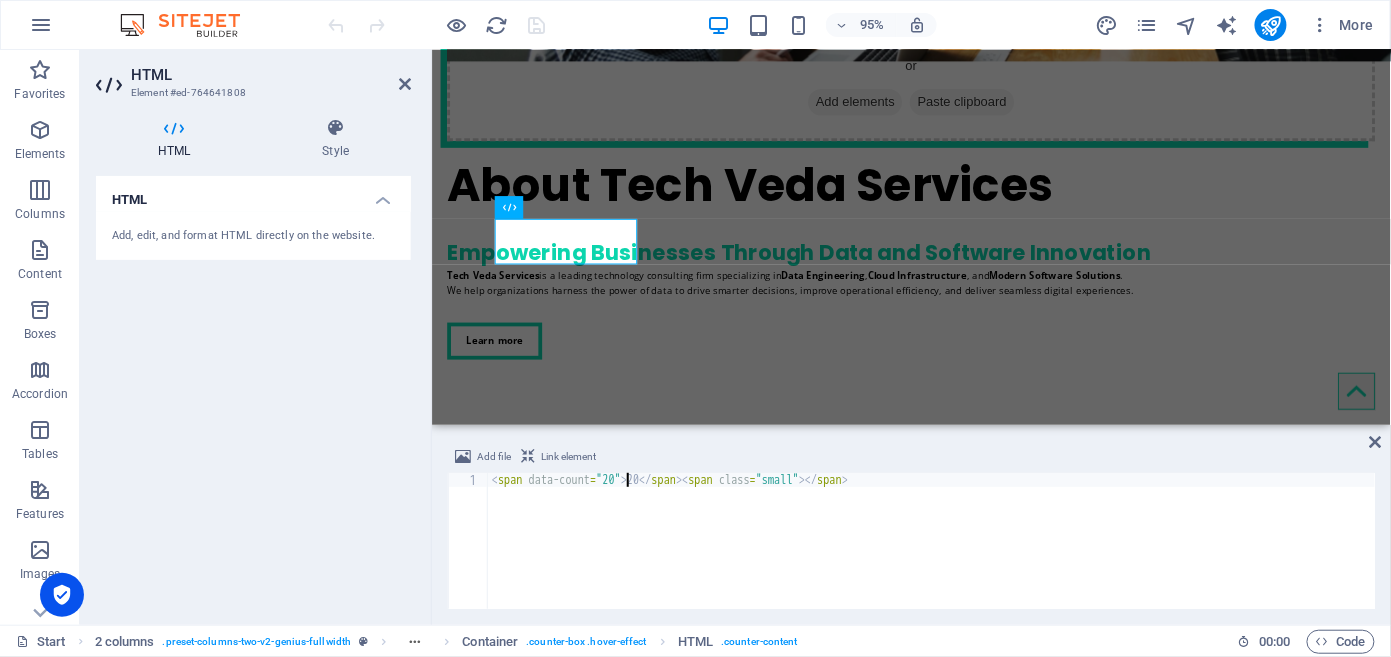 click on "< span   data-count = "20" > 20 </ span > < span   class = "small" > </ span >" at bounding box center [932, 555] 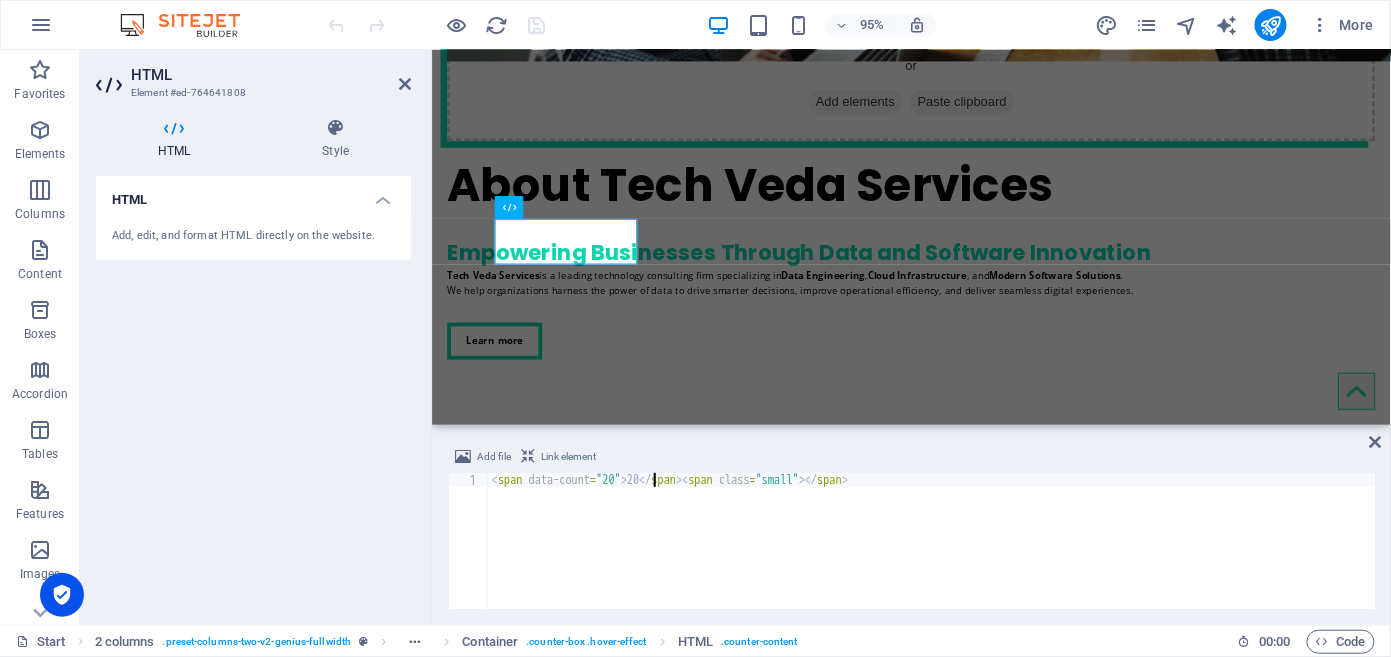 click on "< span   data-count = "20" > 20 </ span > < span   class = "small" > </ span >" at bounding box center (932, 555) 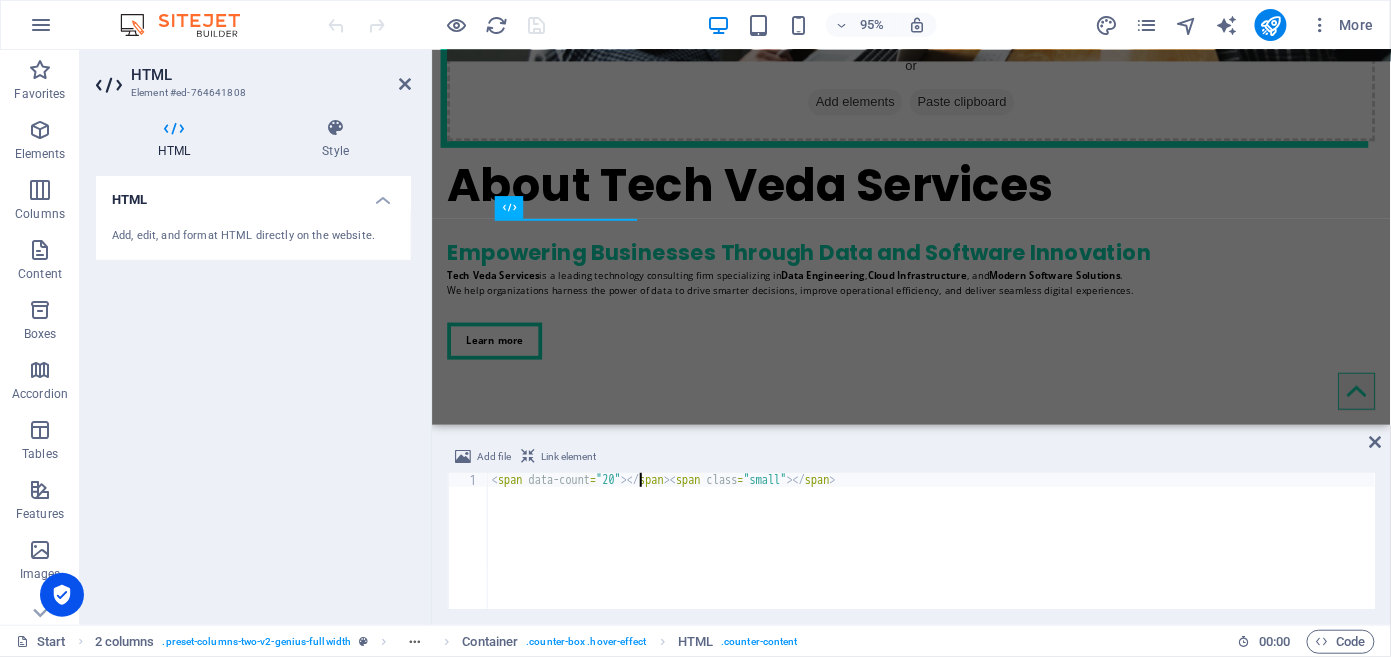 scroll, scrollTop: 0, scrollLeft: 12, axis: horizontal 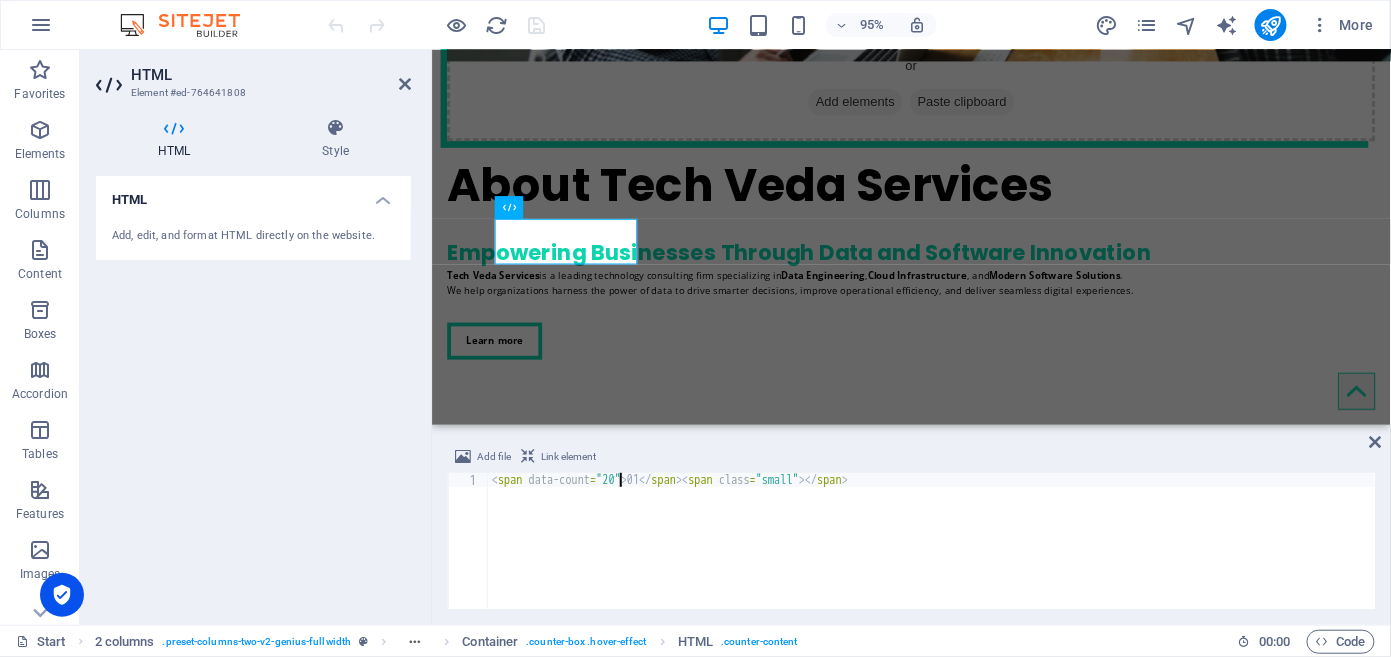 click on "< span   data-count = "20" > 01 </ span > < span   class = "small" > </ span >" at bounding box center [932, 555] 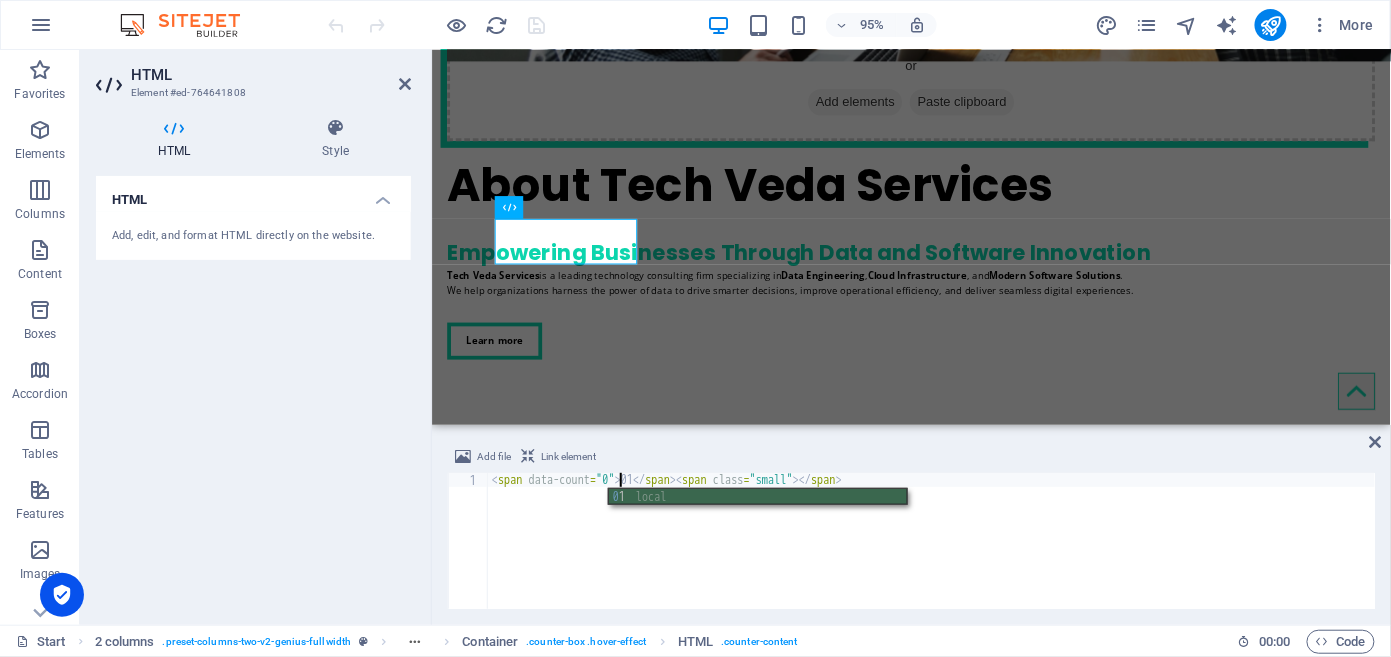 scroll, scrollTop: 0, scrollLeft: 10, axis: horizontal 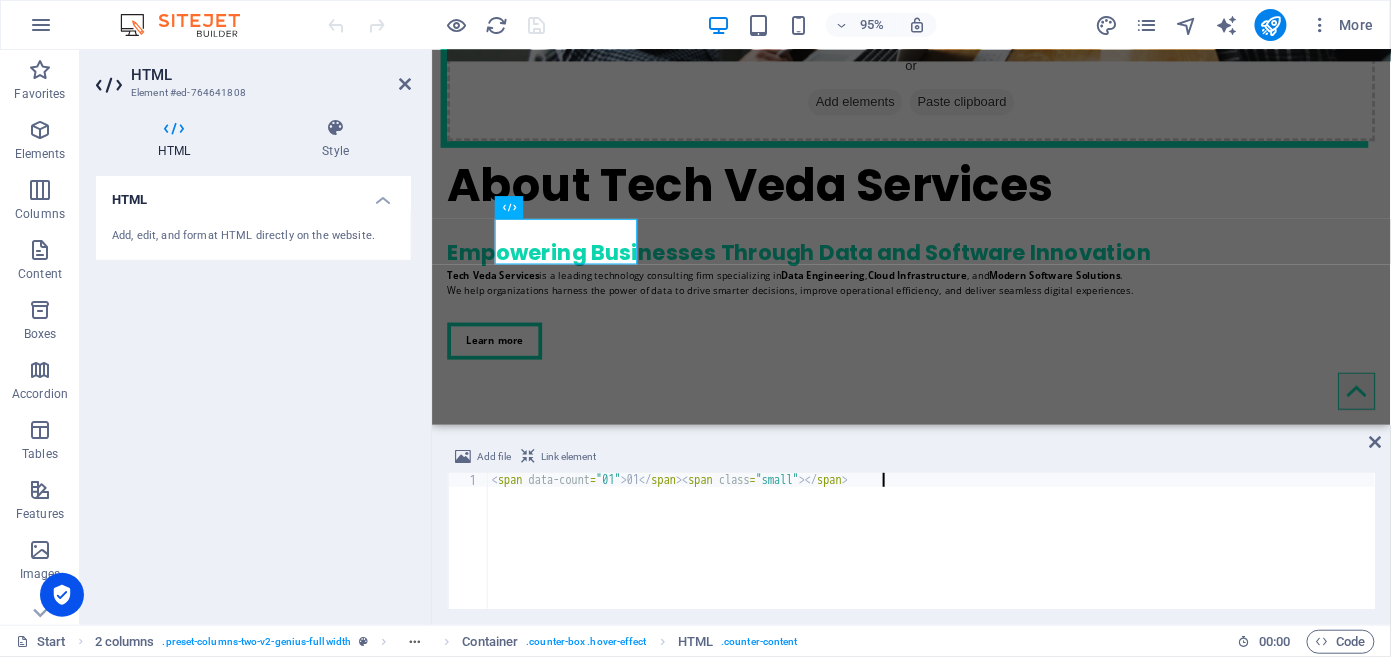 click on "< span   data-count = "01" > 01 </ span > < span   class = "small" > </ span >" at bounding box center (932, 555) 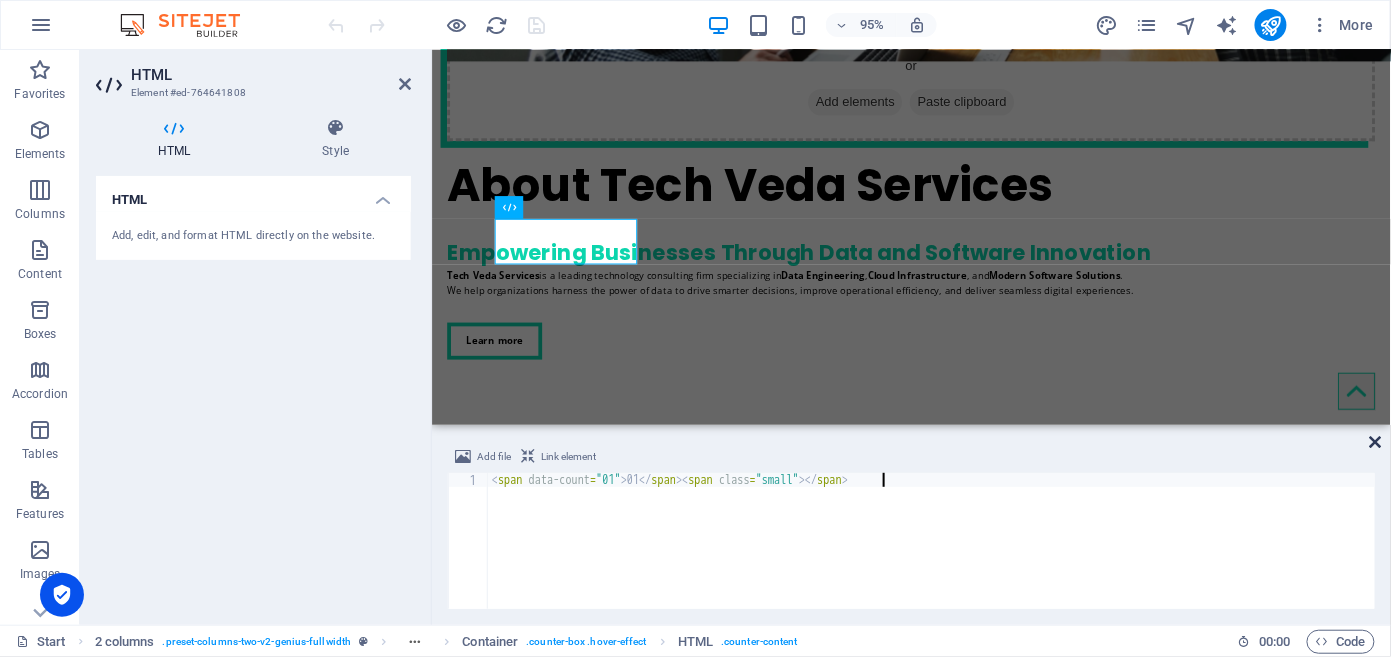 type on "<span data-count="01">01</span><span class="small"></span>" 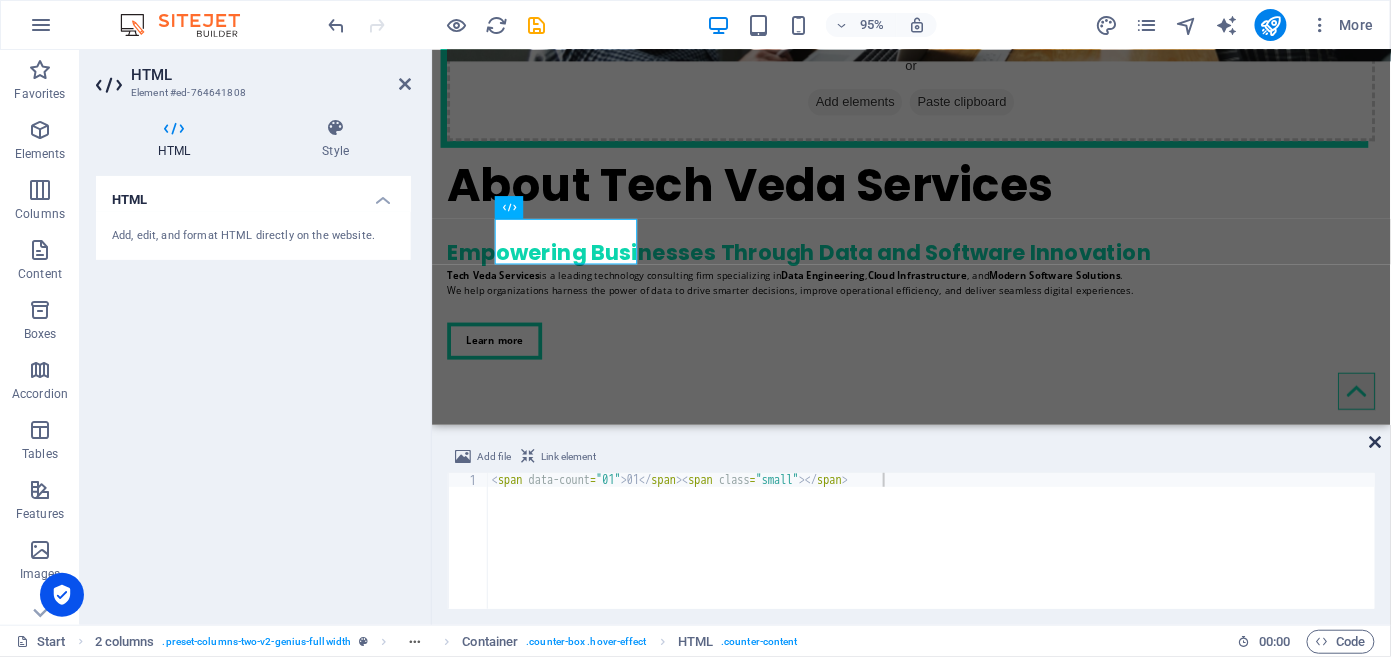 click at bounding box center [1376, 442] 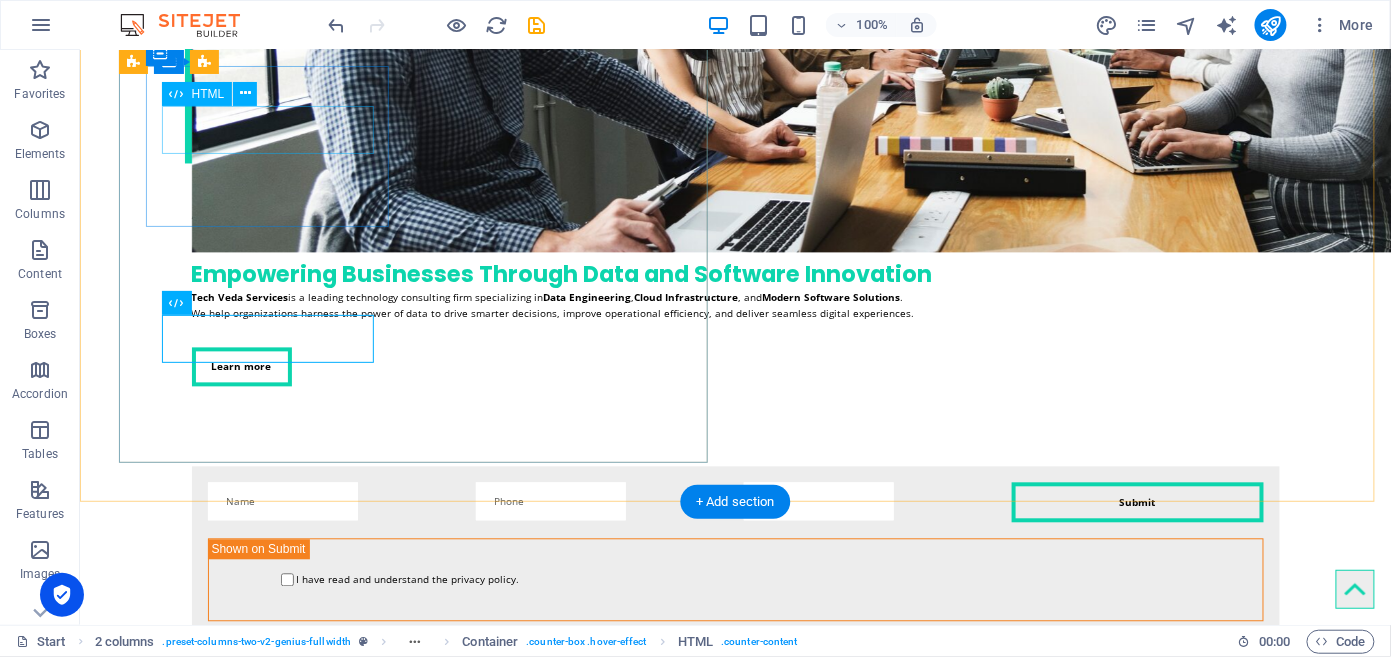 click on "03" at bounding box center [269, 2738] 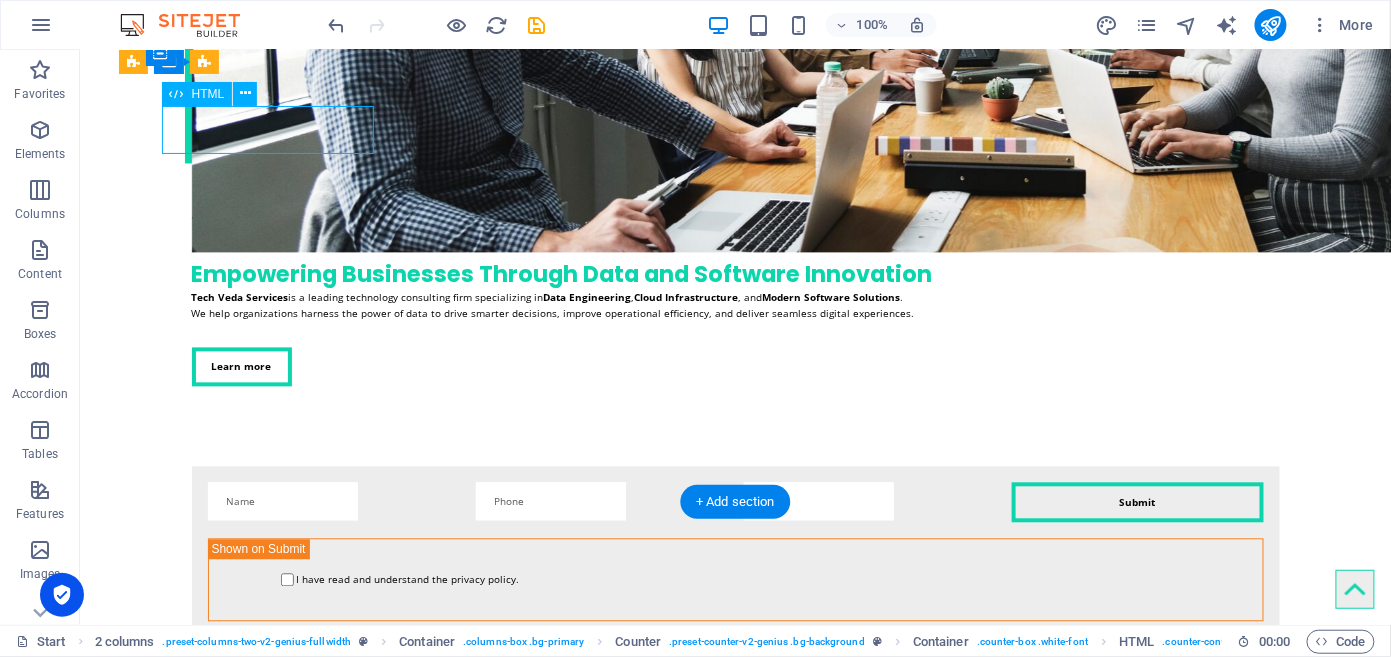 click on "03" at bounding box center [269, 2738] 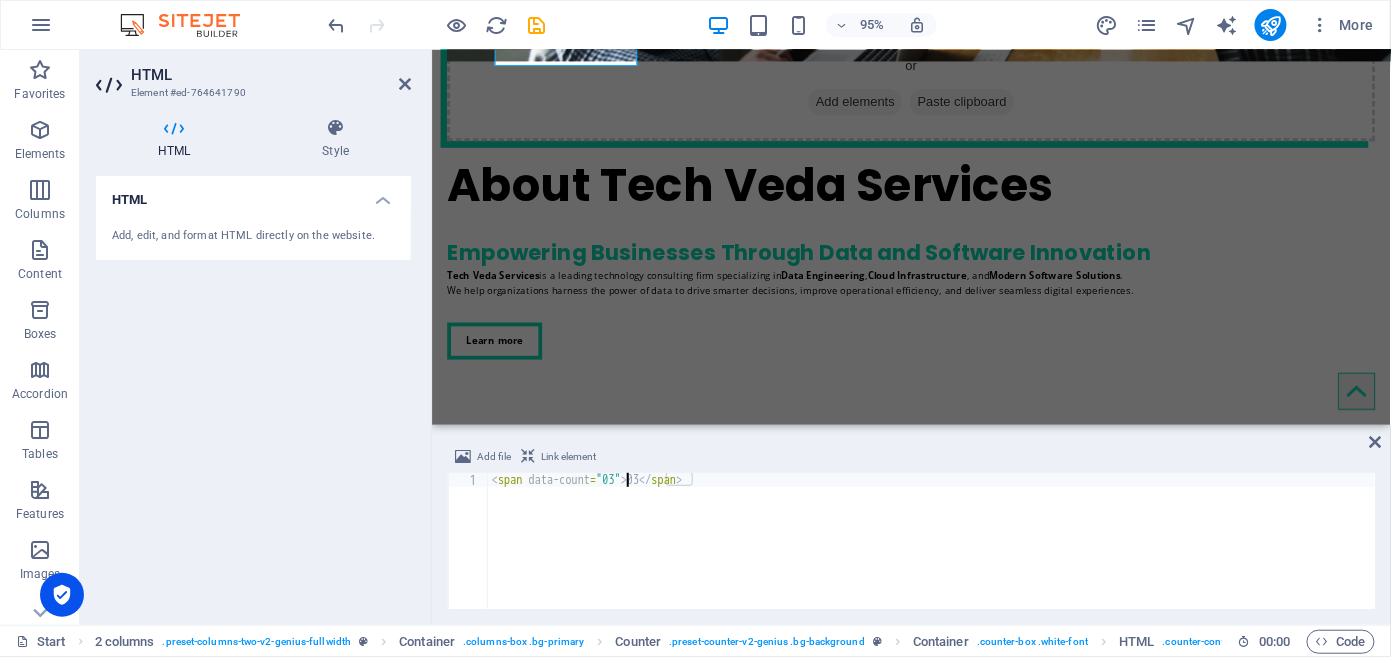 click on "< span   data-count = "03" > 03 </ span >" at bounding box center (932, 555) 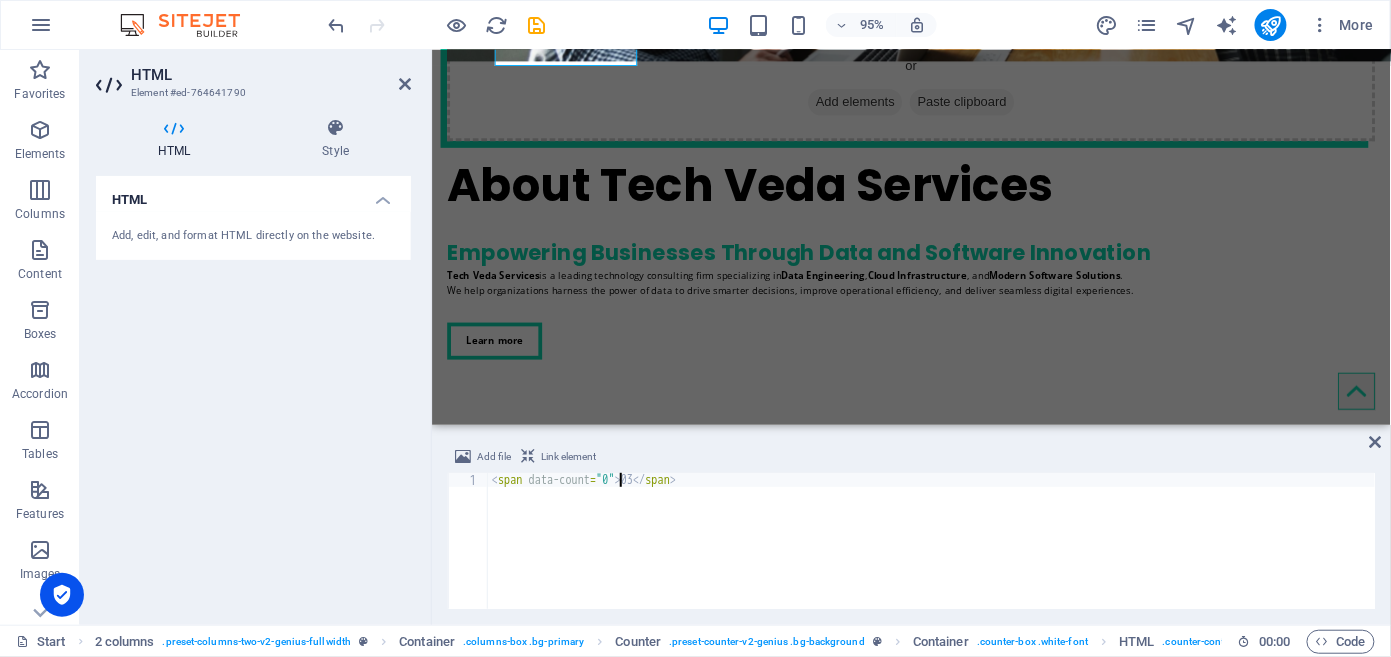 scroll, scrollTop: 0, scrollLeft: 10, axis: horizontal 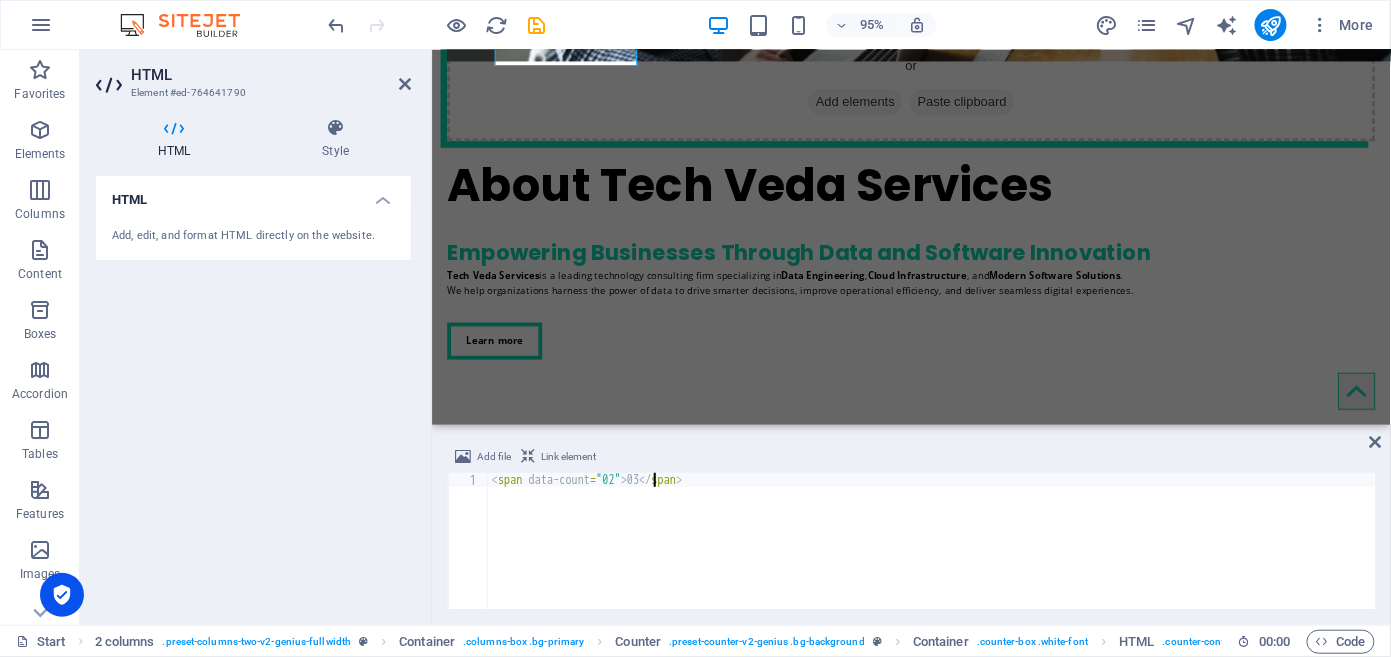 click on "< span   data-count = "02" > 03 </ span >" at bounding box center (932, 555) 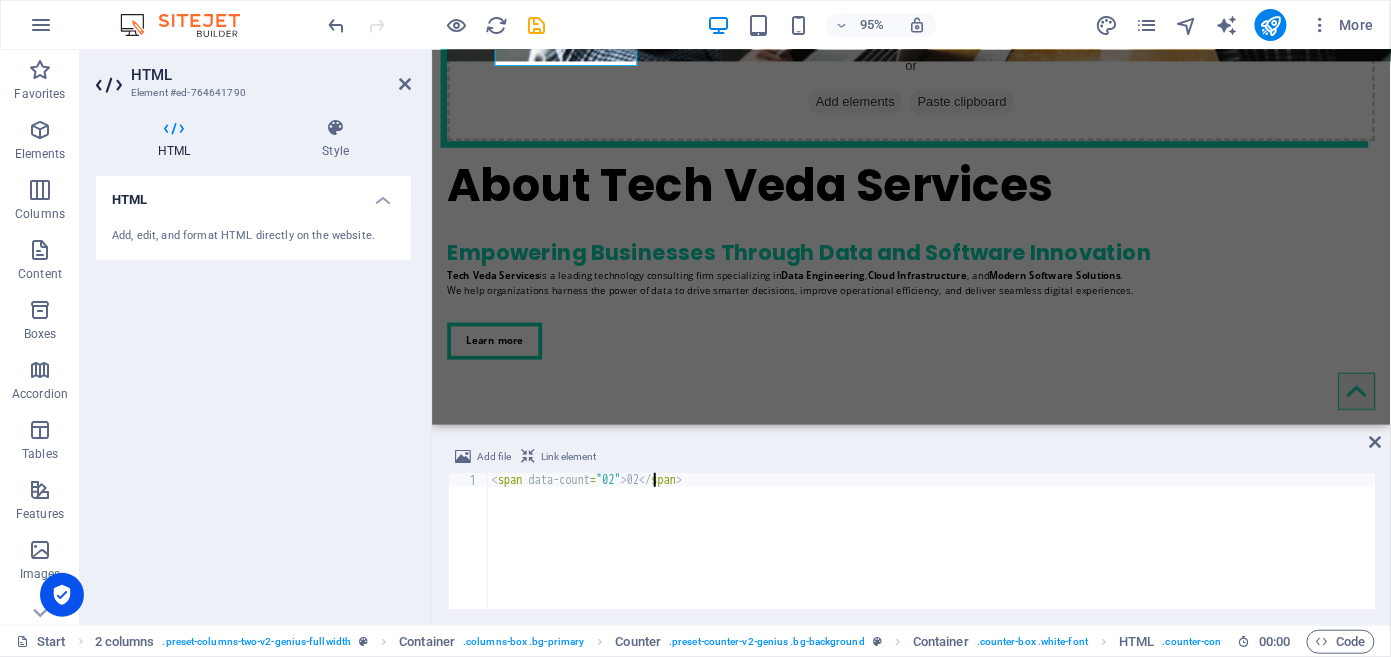 scroll, scrollTop: 0, scrollLeft: 12, axis: horizontal 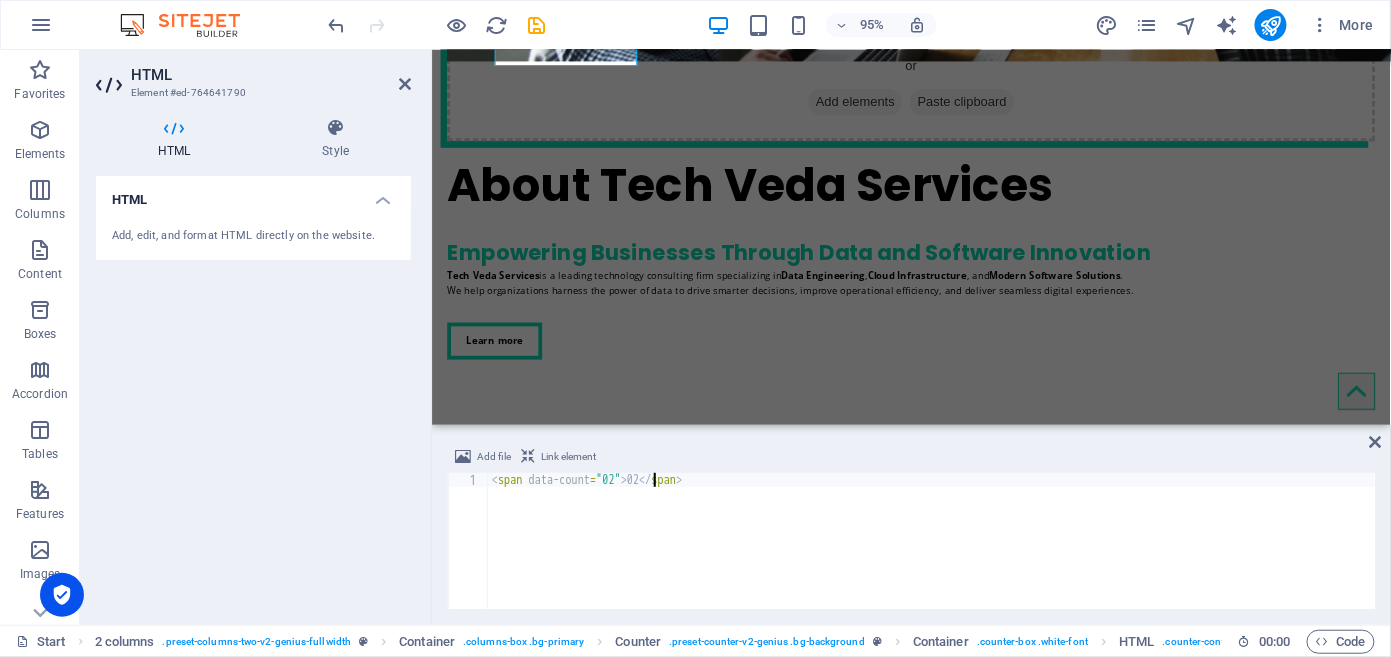 type on "<span data-count="02">02</span>" 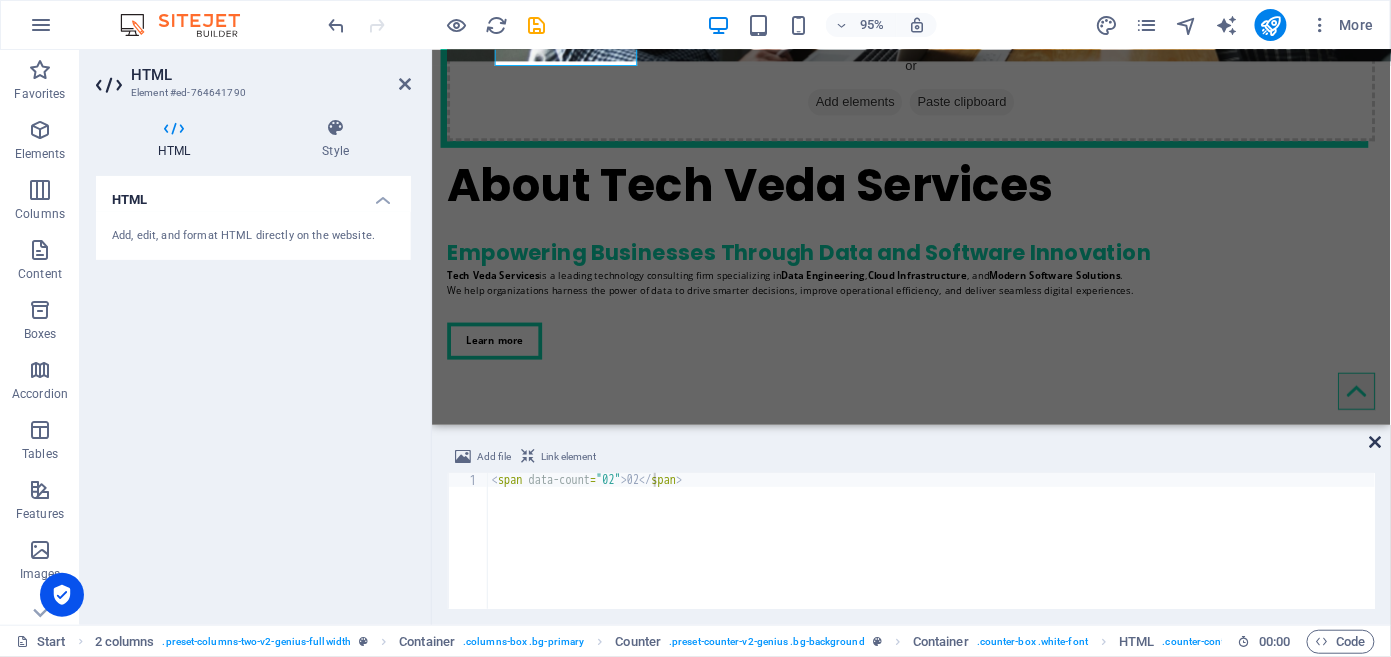 click at bounding box center (1376, 442) 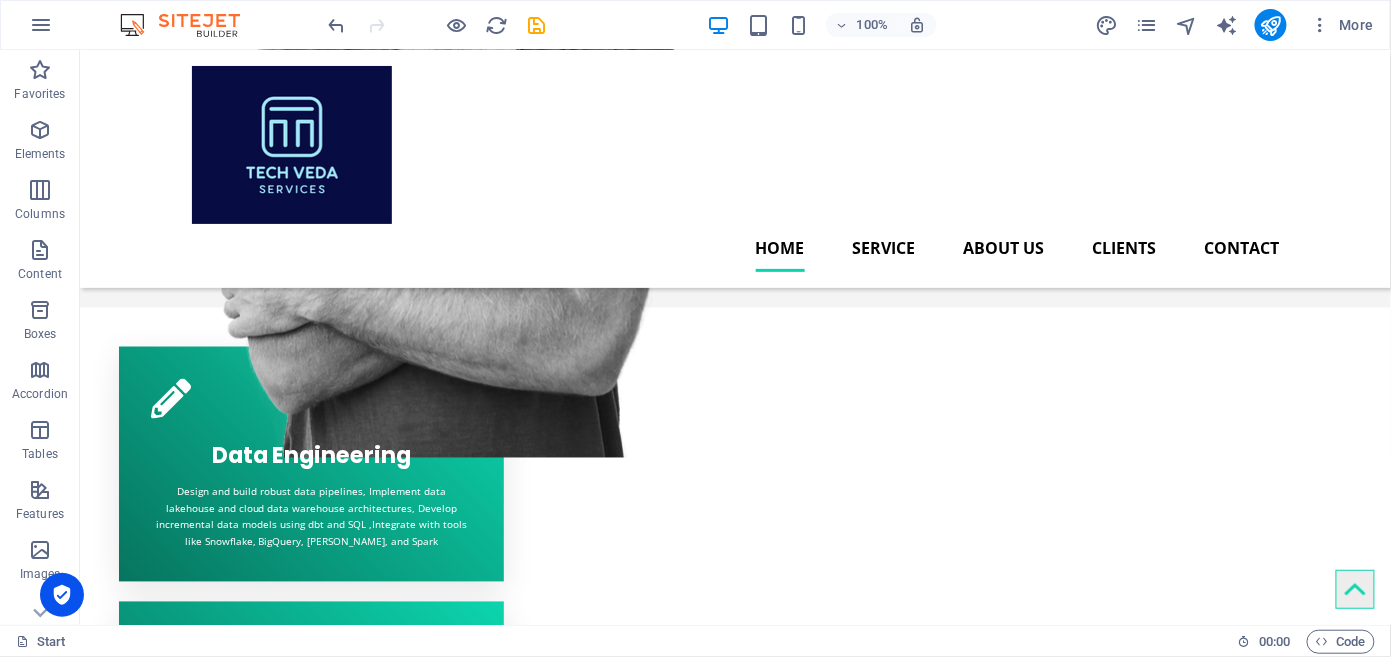 scroll, scrollTop: 0, scrollLeft: 0, axis: both 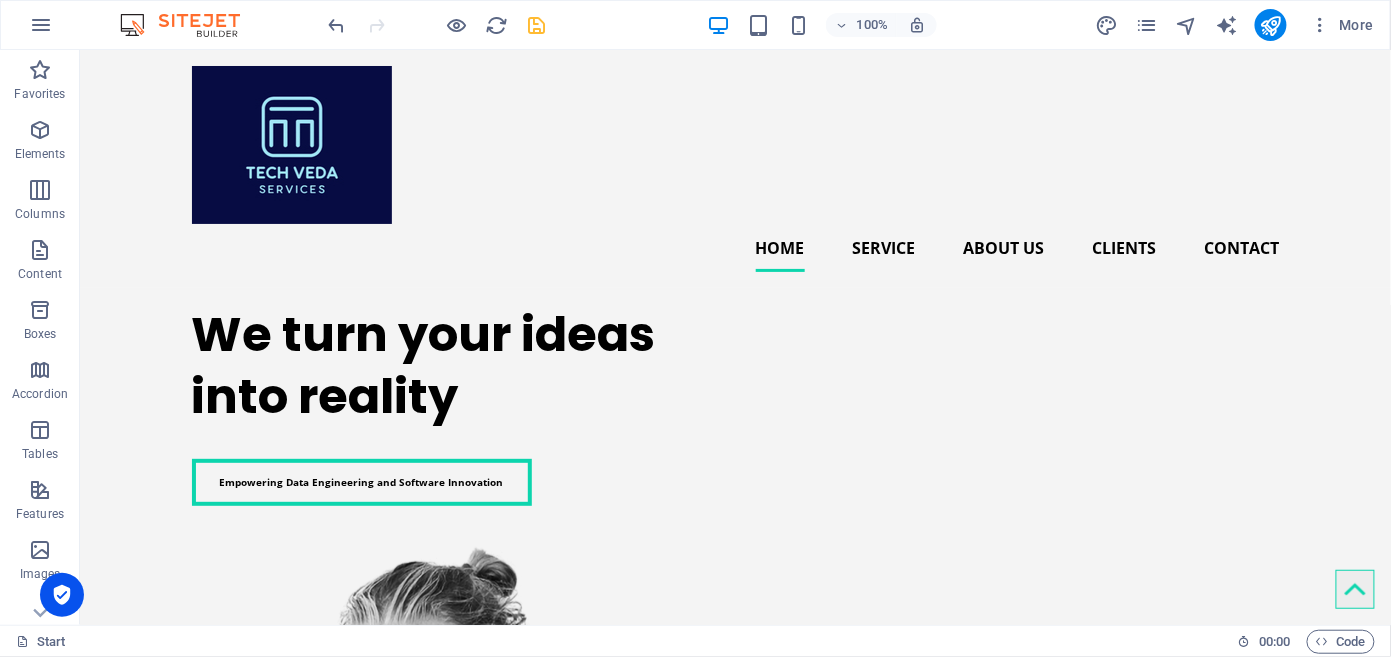 click at bounding box center (537, 25) 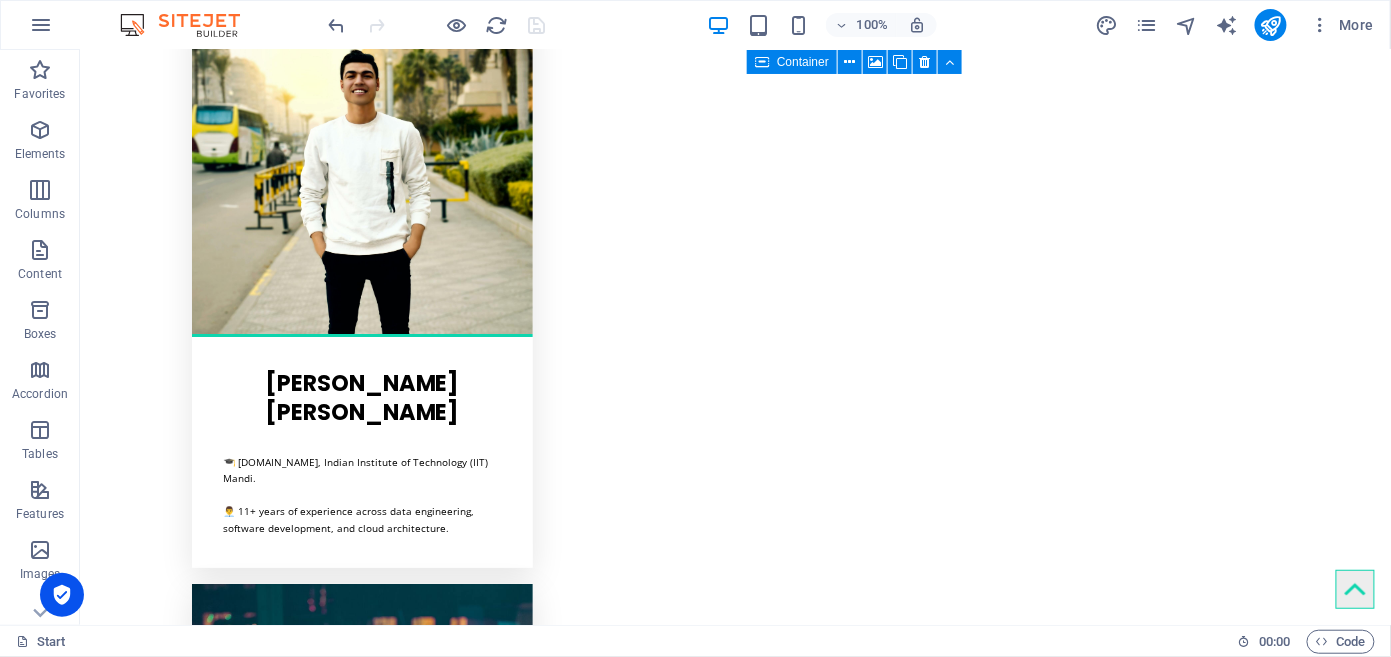 scroll, scrollTop: 4479, scrollLeft: 0, axis: vertical 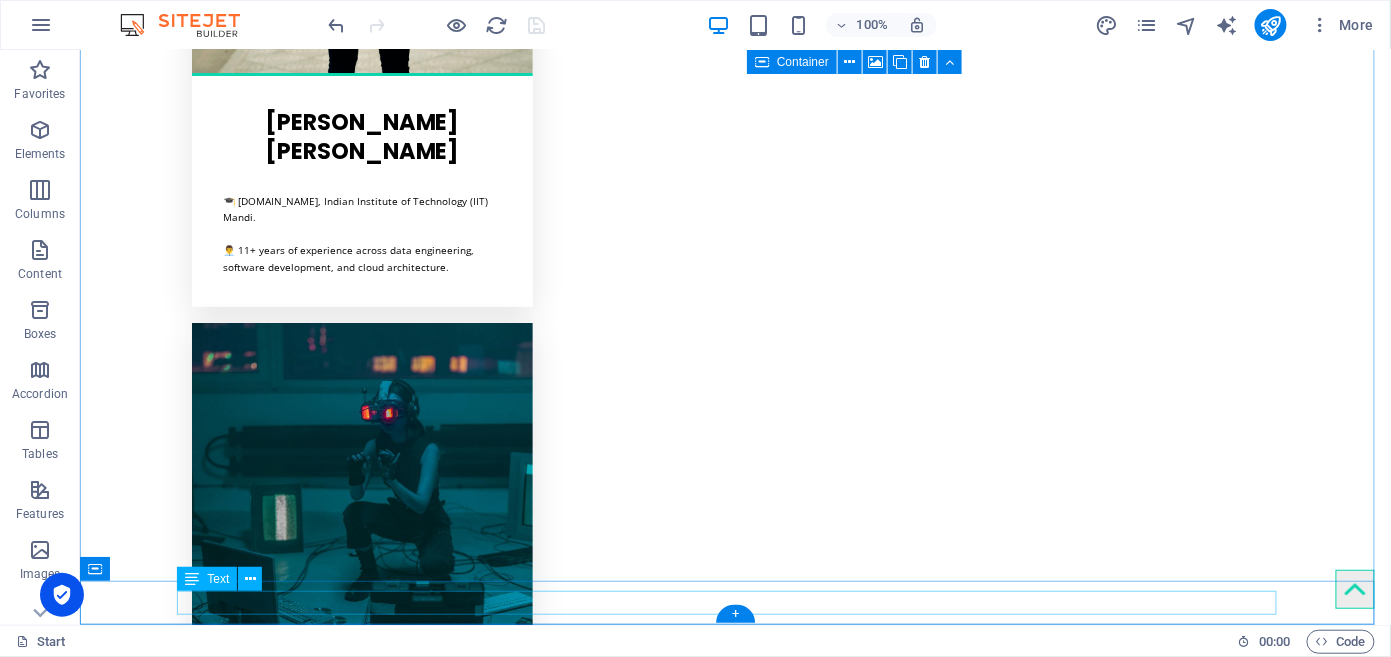 click on "[EMAIL_ADDRESS][DOMAIN_NAME]  |  [DATE]-[DATE]  |  Privacy Policy" at bounding box center (735, 4305) 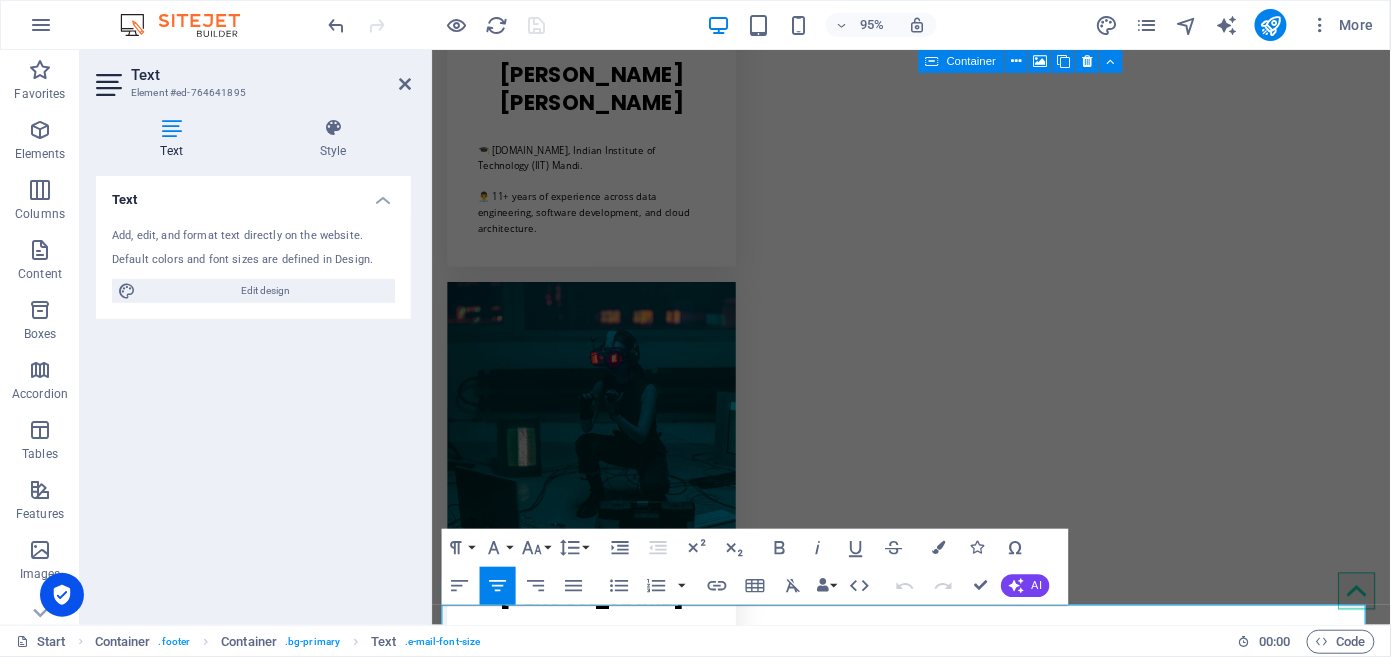 scroll, scrollTop: 4311, scrollLeft: 0, axis: vertical 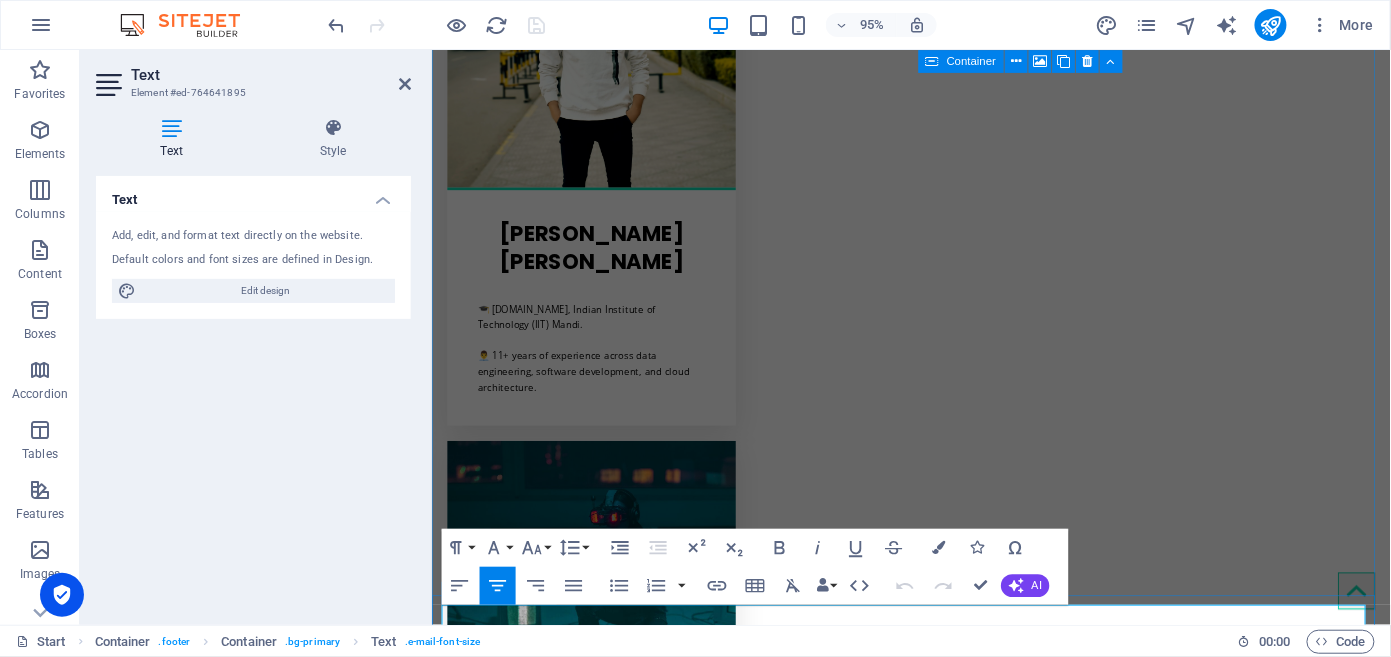 click on "[DATE]-[DATE]" at bounding box center [1008, 4308] 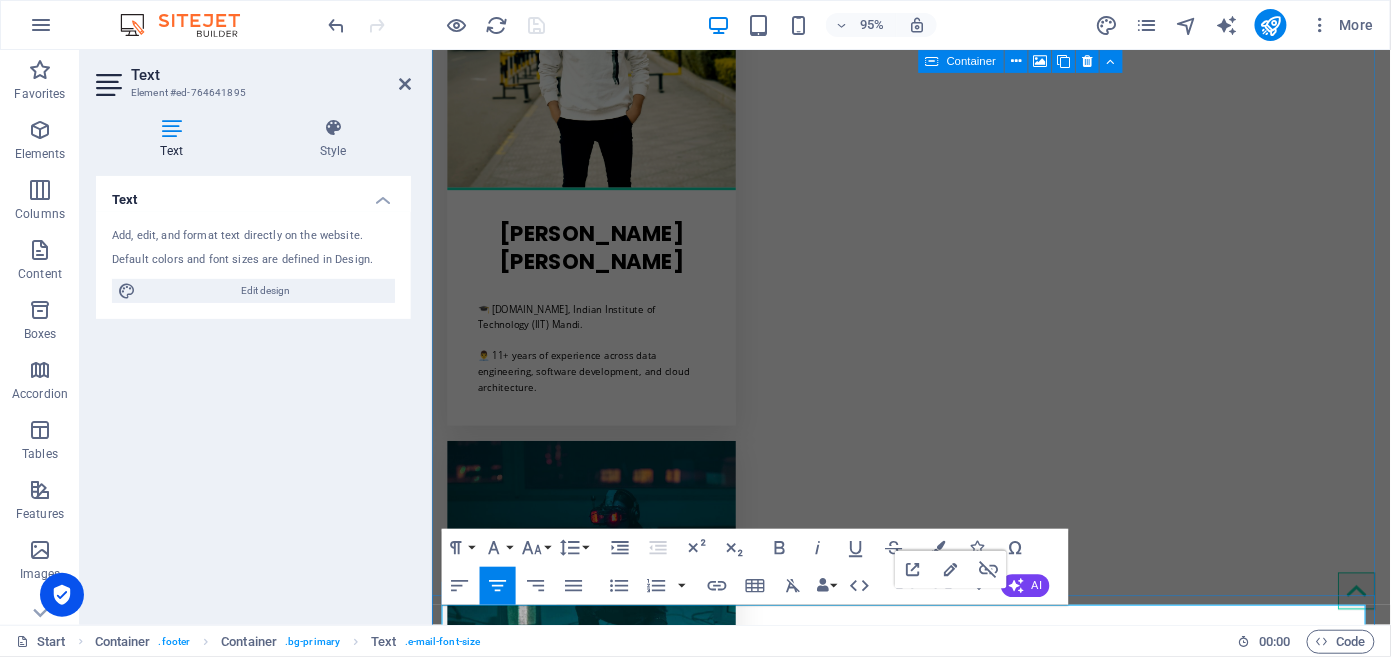 click on "[DATE]-[DATE]" at bounding box center (1008, 4308) 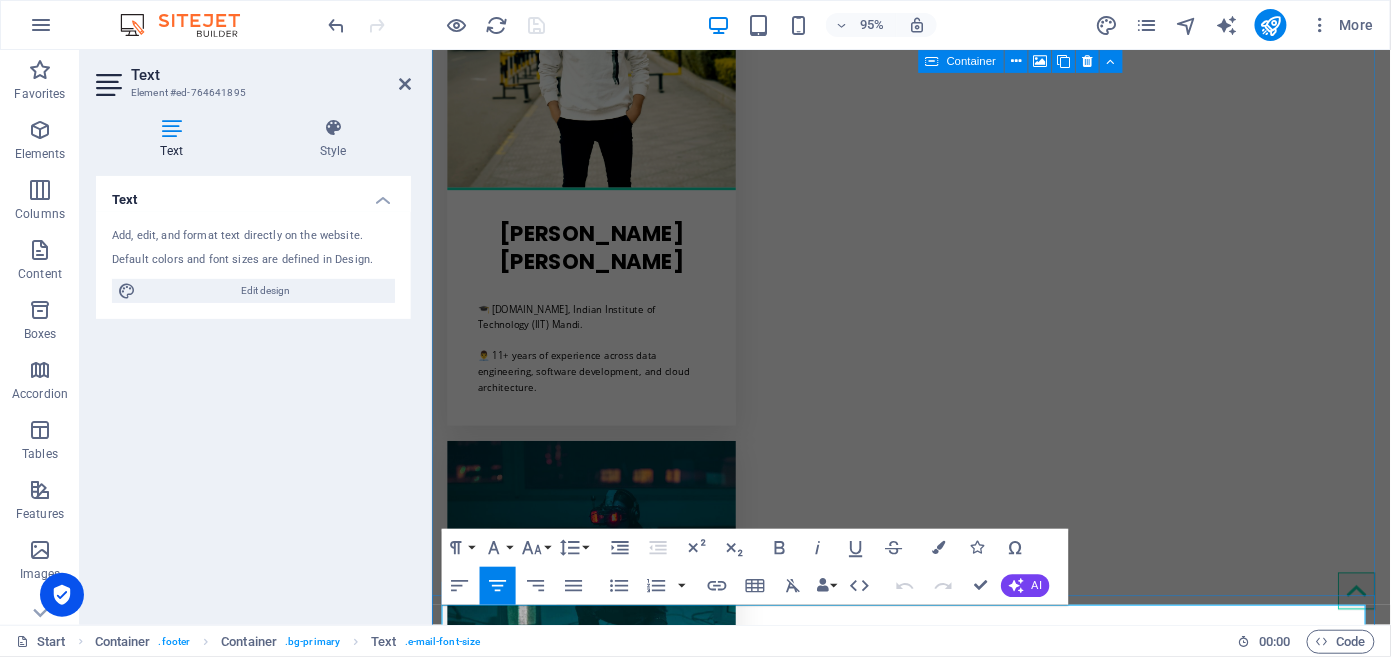 click on "[DATE]-[DATE]" at bounding box center (1008, 4308) 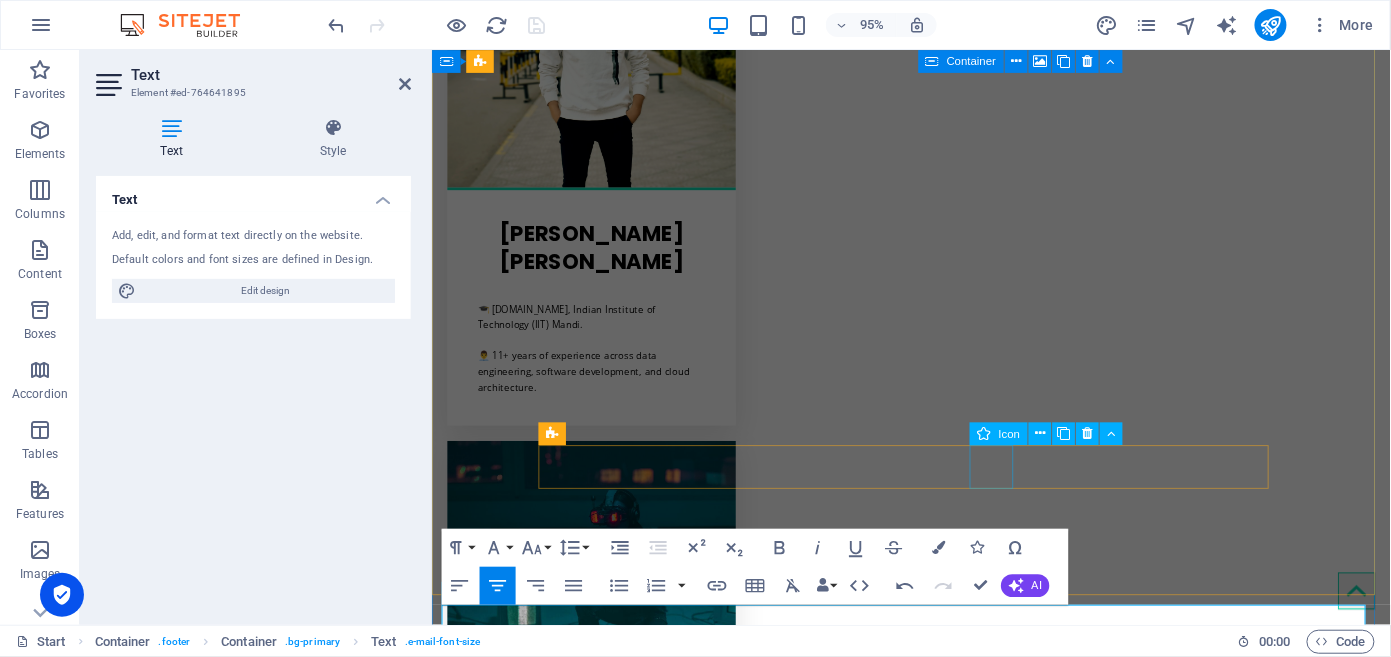 type 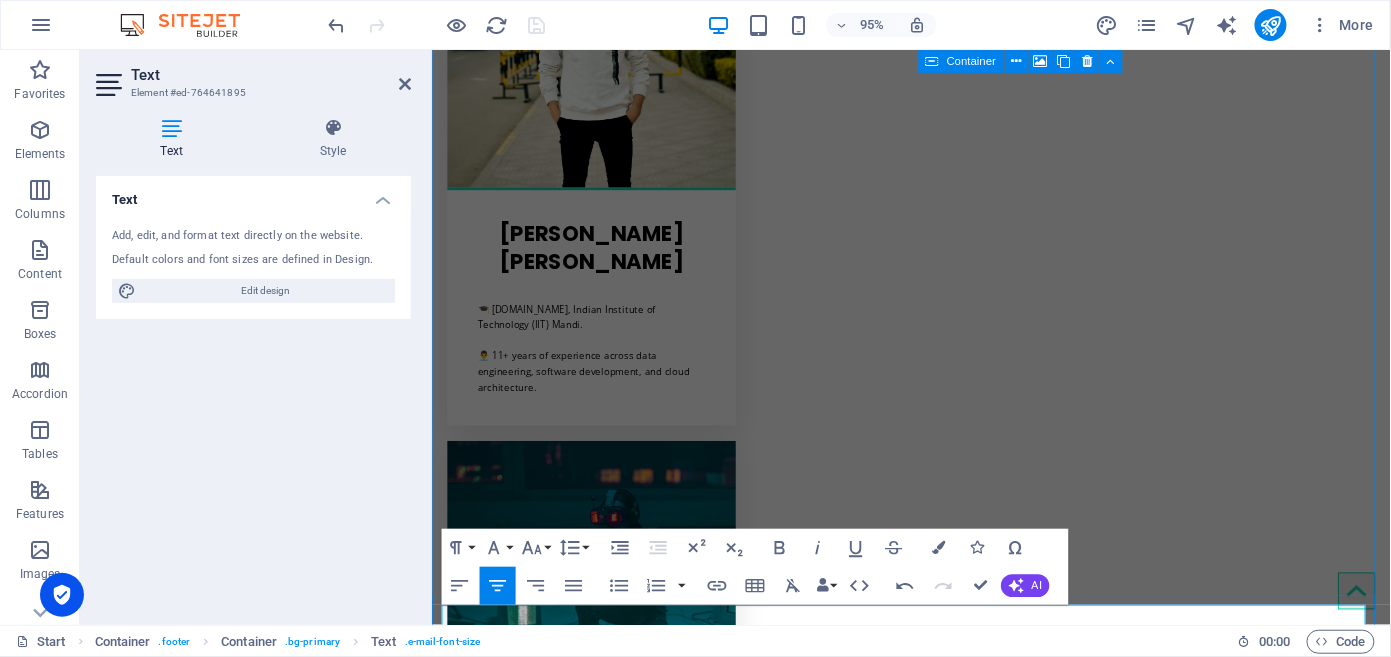 click on "| Copyright@ 2025  |" at bounding box center (1008, 4308) 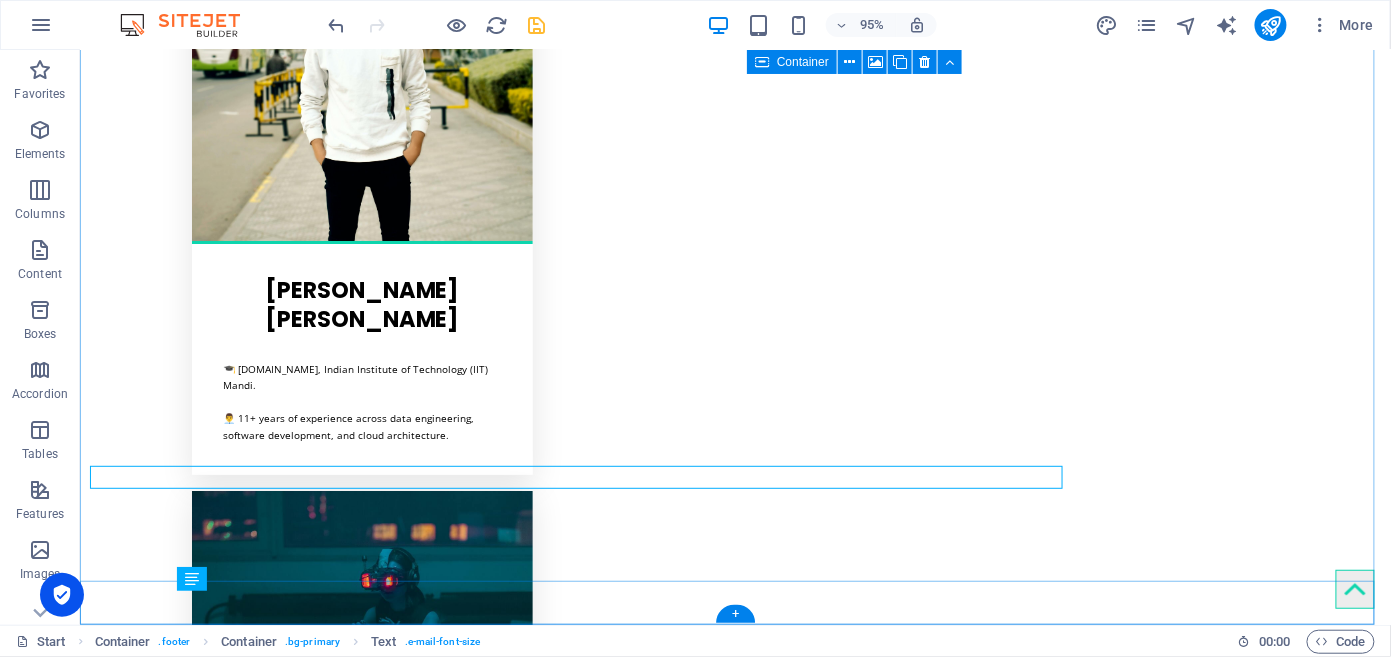 scroll, scrollTop: 4479, scrollLeft: 0, axis: vertical 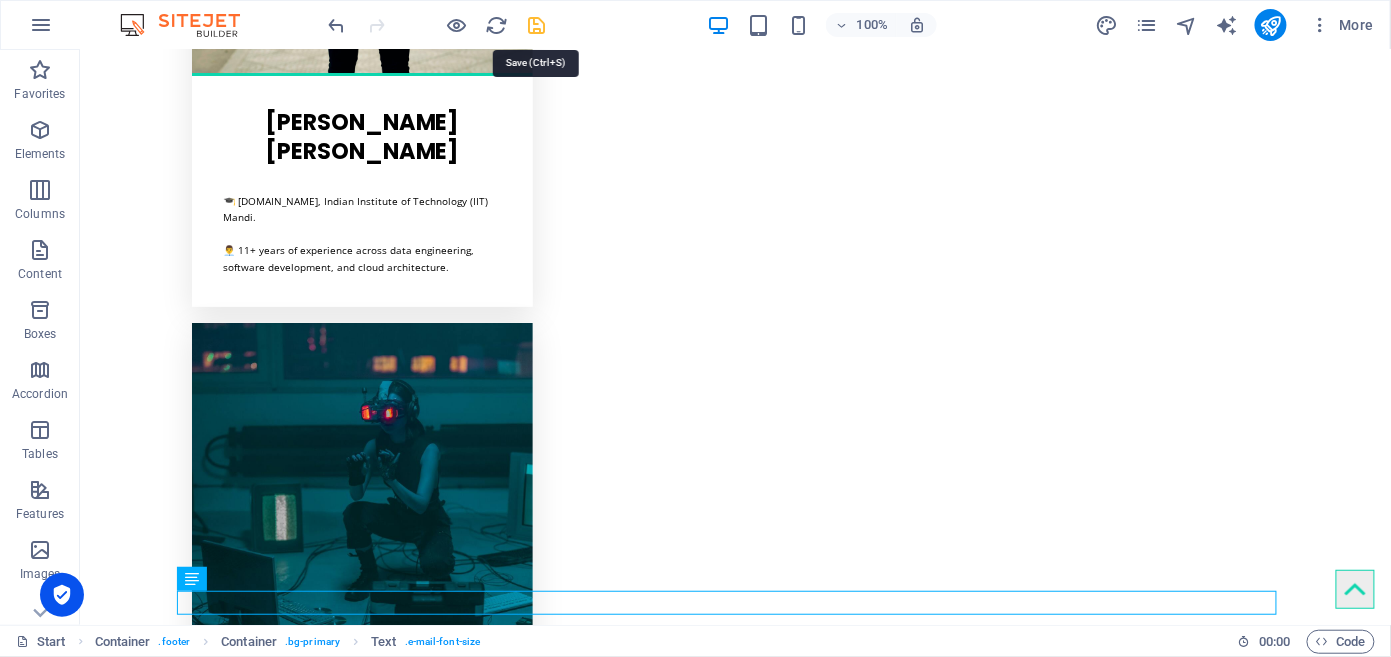 click at bounding box center (537, 25) 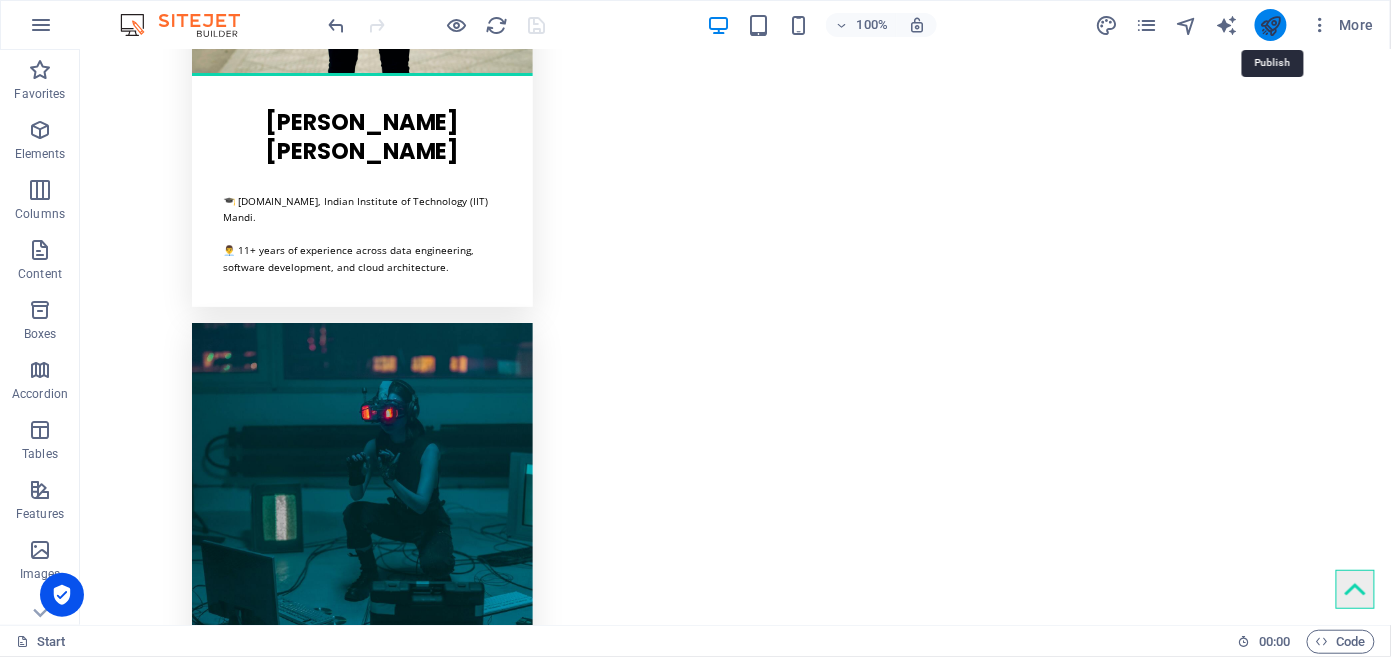 click at bounding box center [1270, 25] 